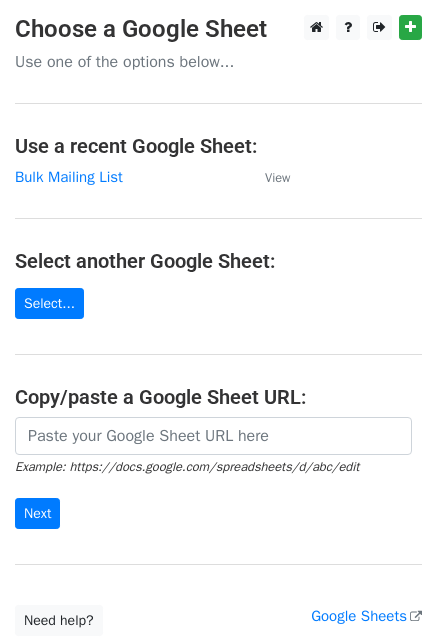 scroll, scrollTop: 0, scrollLeft: 0, axis: both 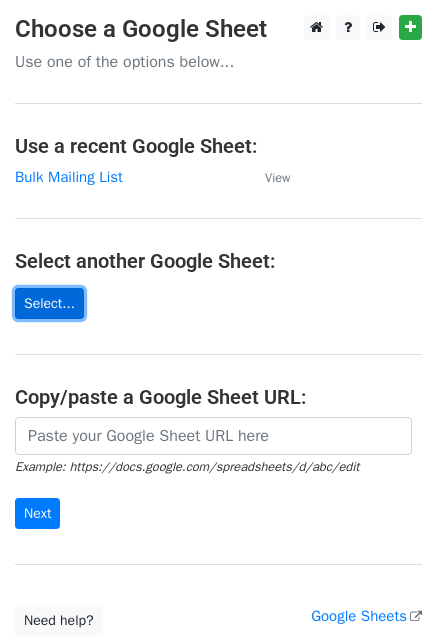 click on "Select..." at bounding box center (49, 303) 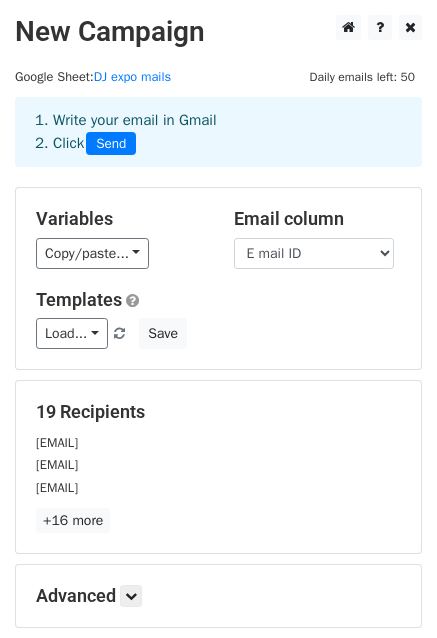 scroll, scrollTop: 216, scrollLeft: 0, axis: vertical 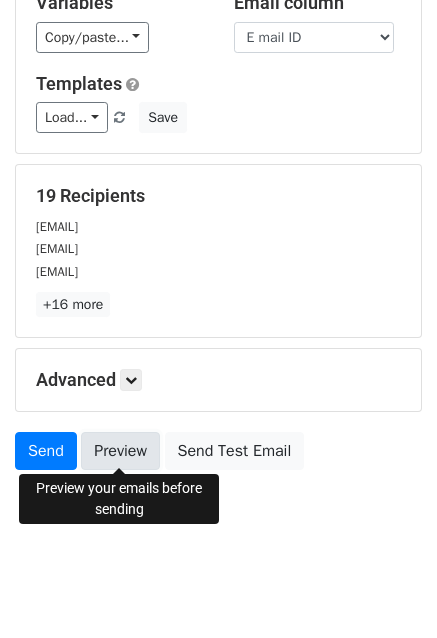 click on "Preview" at bounding box center (120, 451) 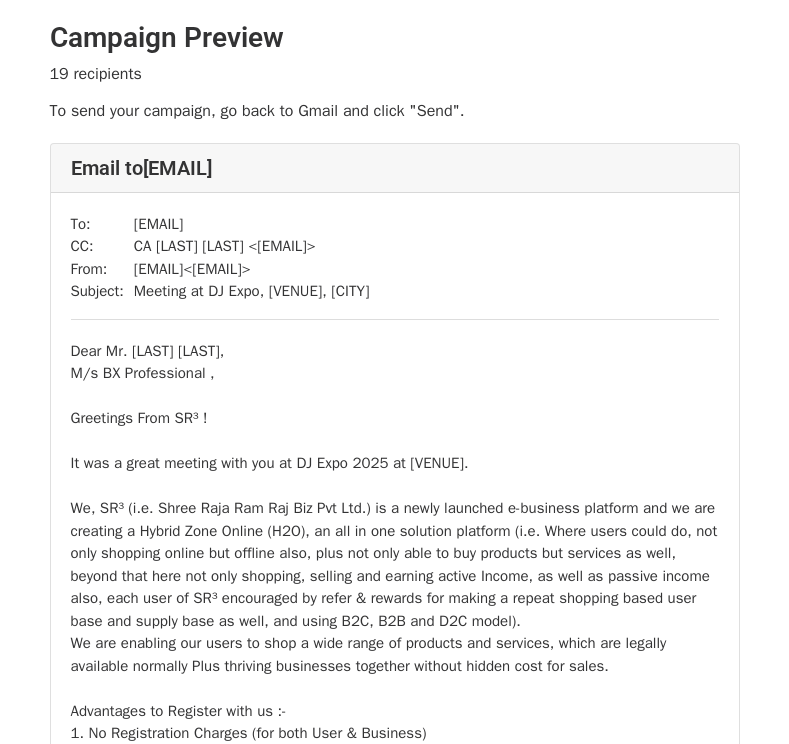 scroll, scrollTop: 344, scrollLeft: 0, axis: vertical 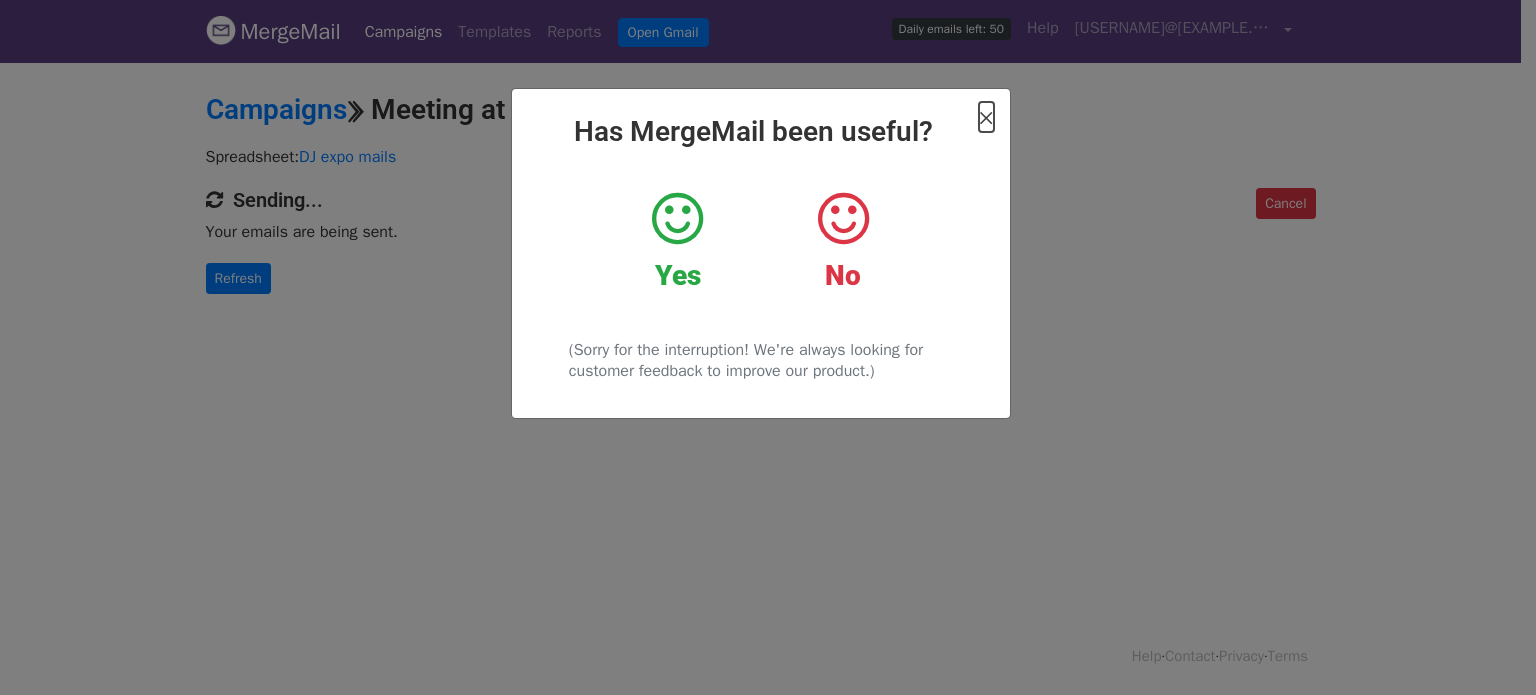 click on "×" at bounding box center (986, 117) 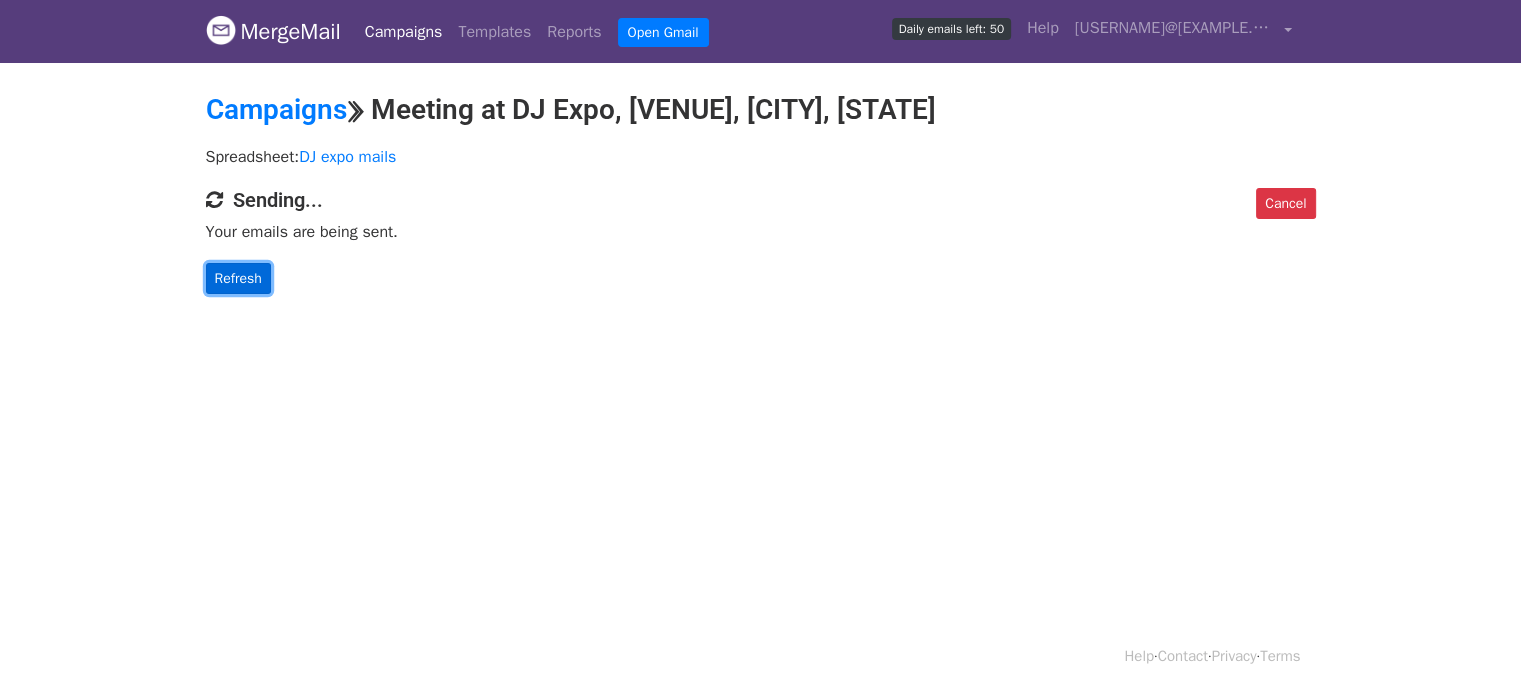 click on "Refresh" at bounding box center [238, 278] 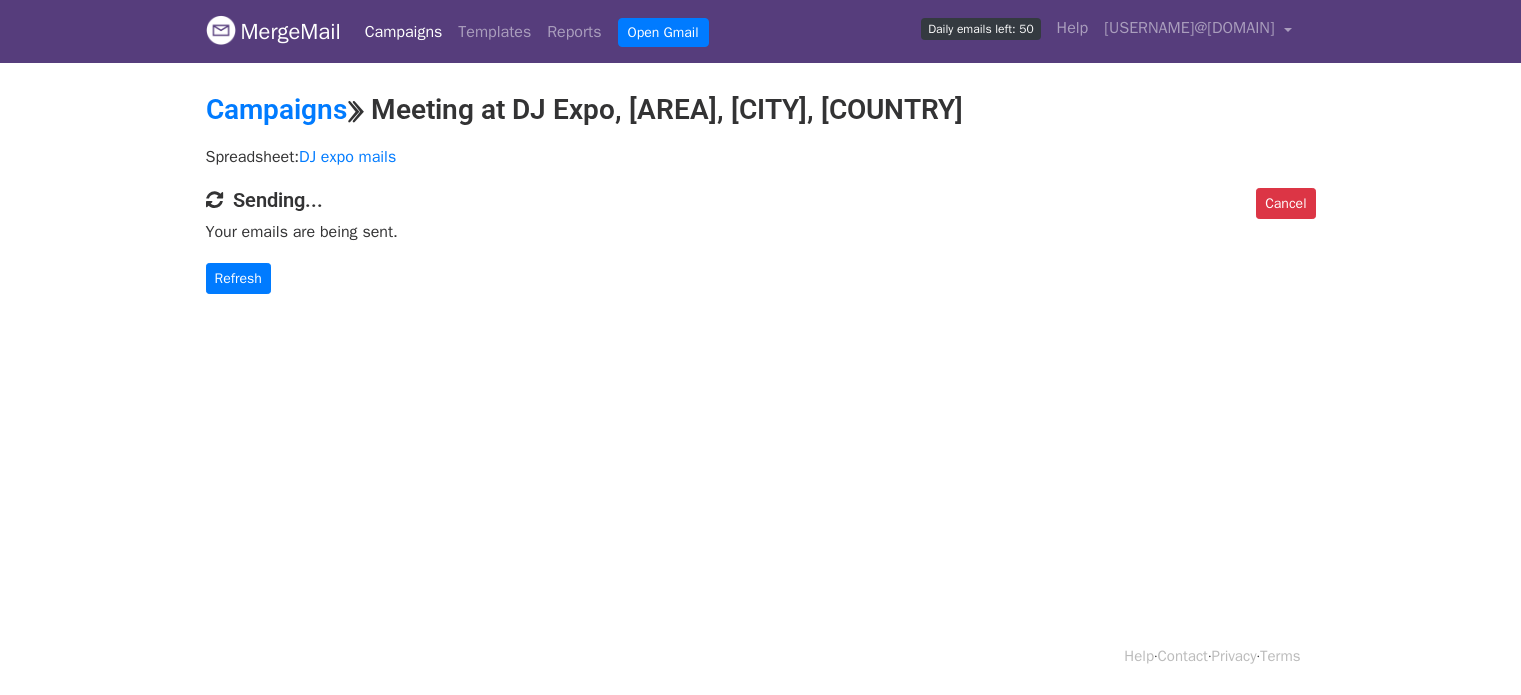 scroll, scrollTop: 0, scrollLeft: 0, axis: both 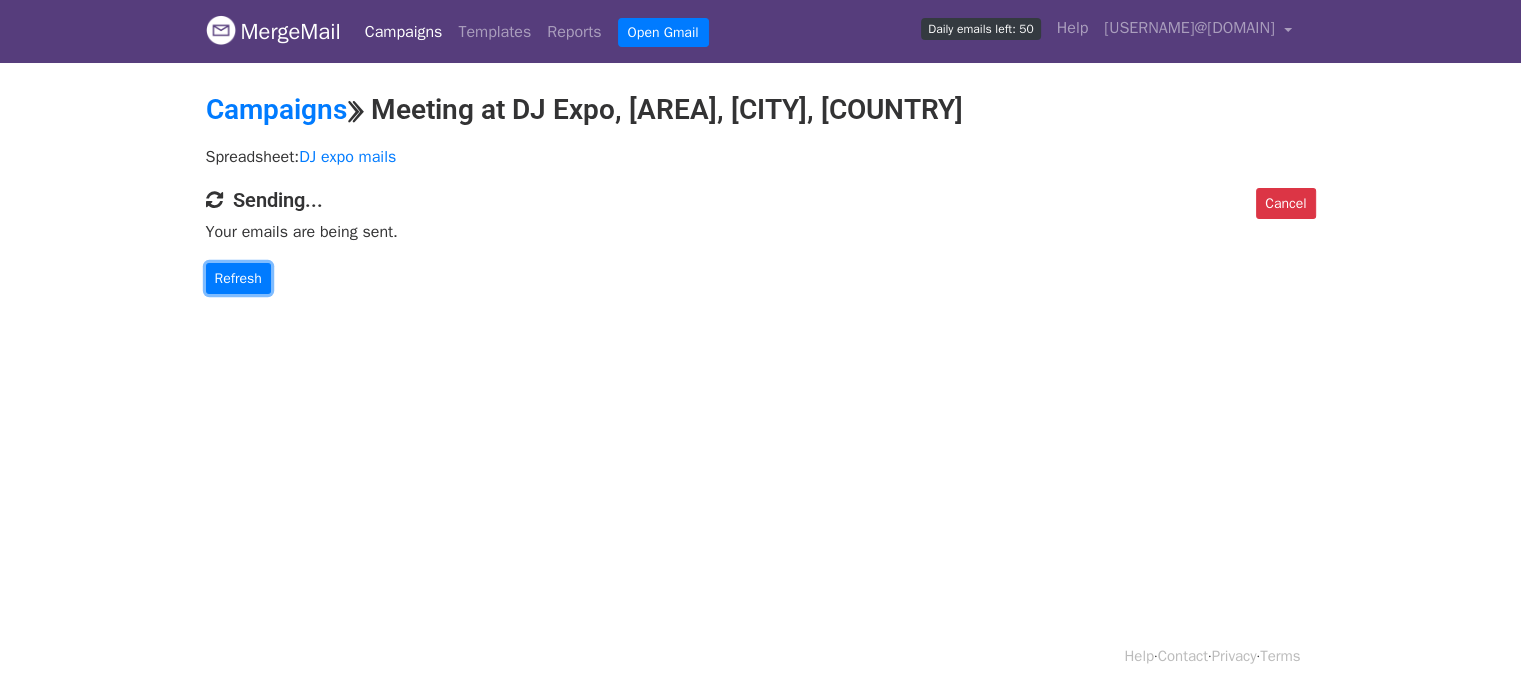click on "Refresh" at bounding box center [238, 278] 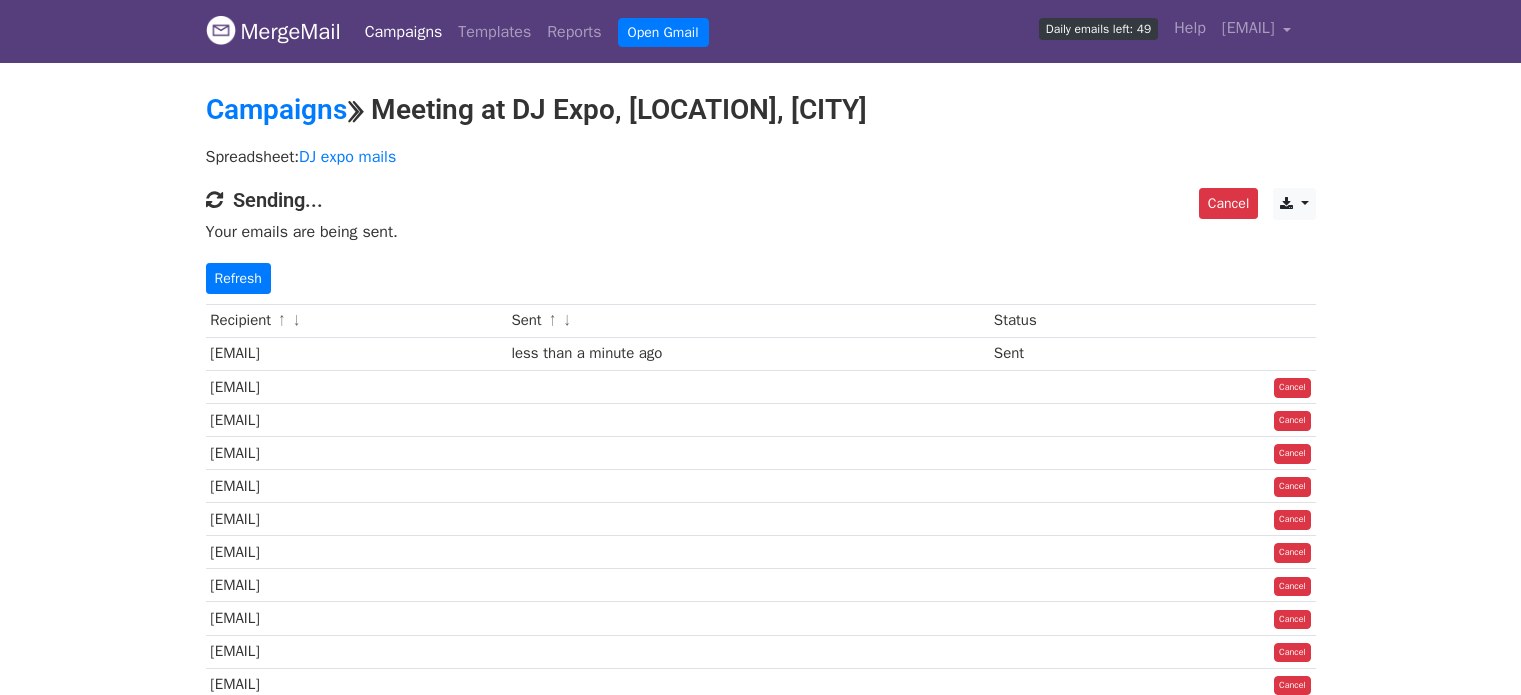 scroll, scrollTop: 0, scrollLeft: 0, axis: both 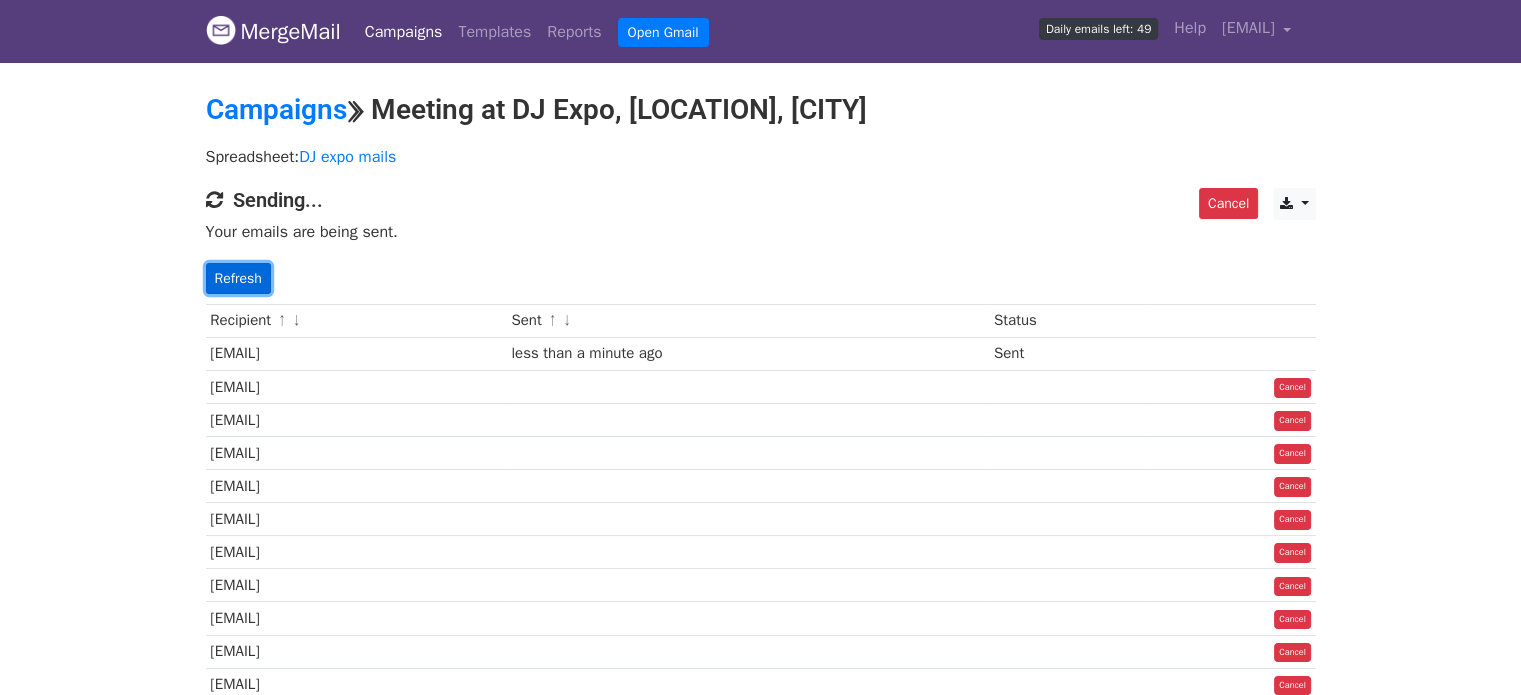 click on "Refresh" at bounding box center (238, 278) 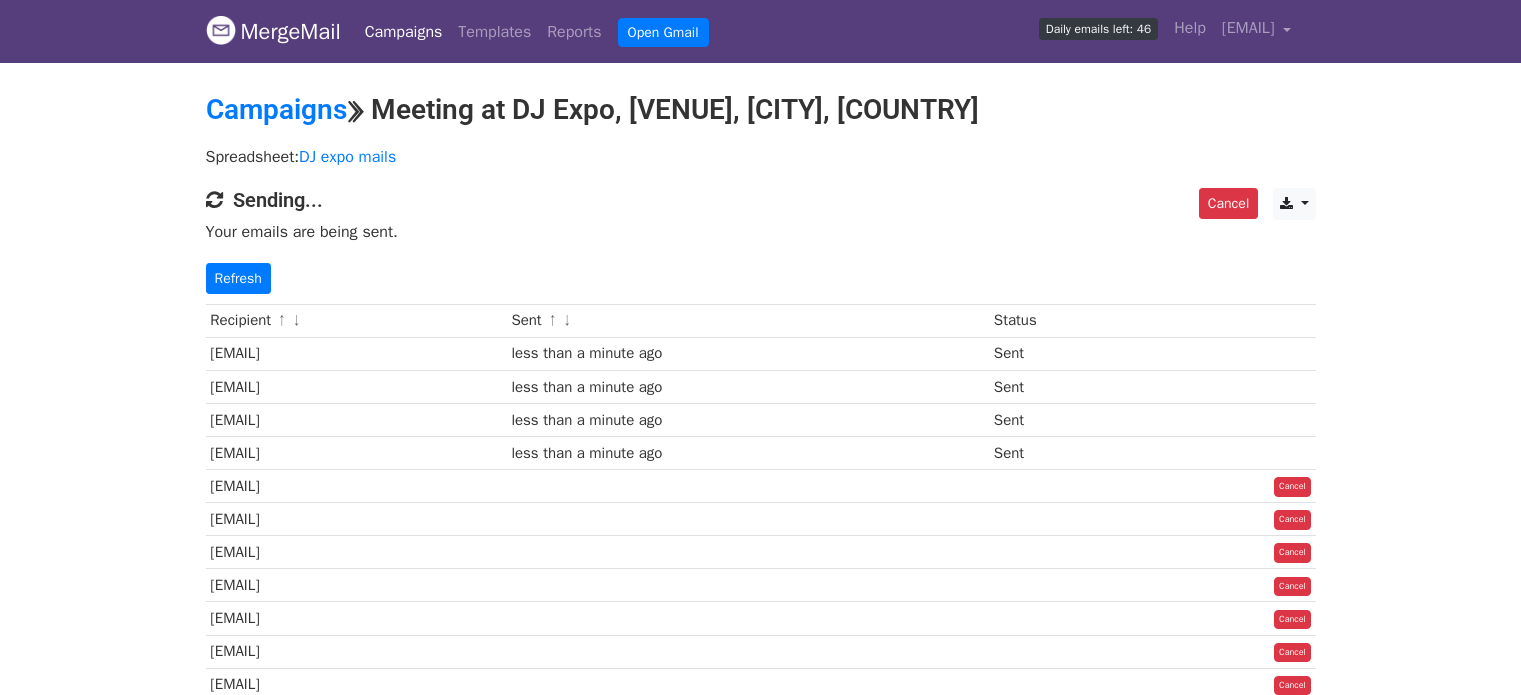 scroll, scrollTop: 0, scrollLeft: 0, axis: both 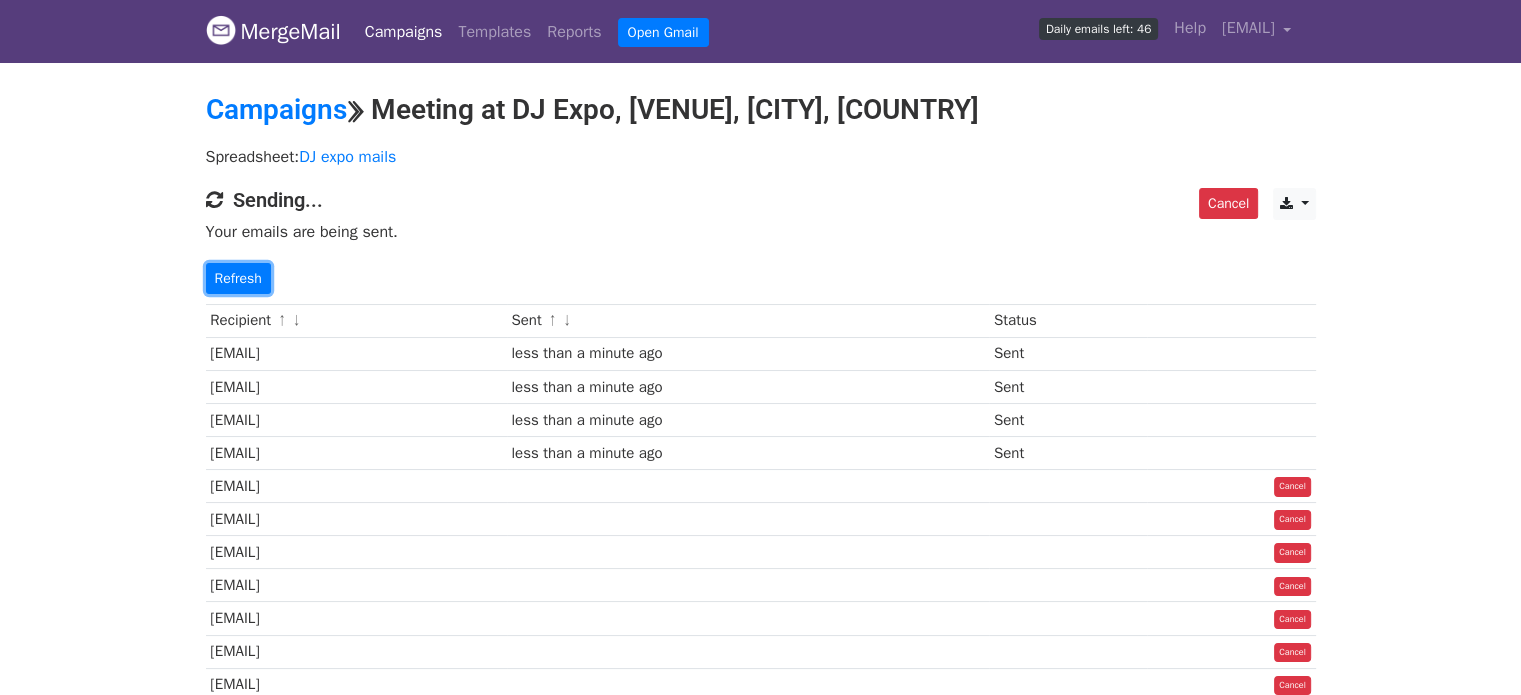 click on "Refresh" at bounding box center (238, 278) 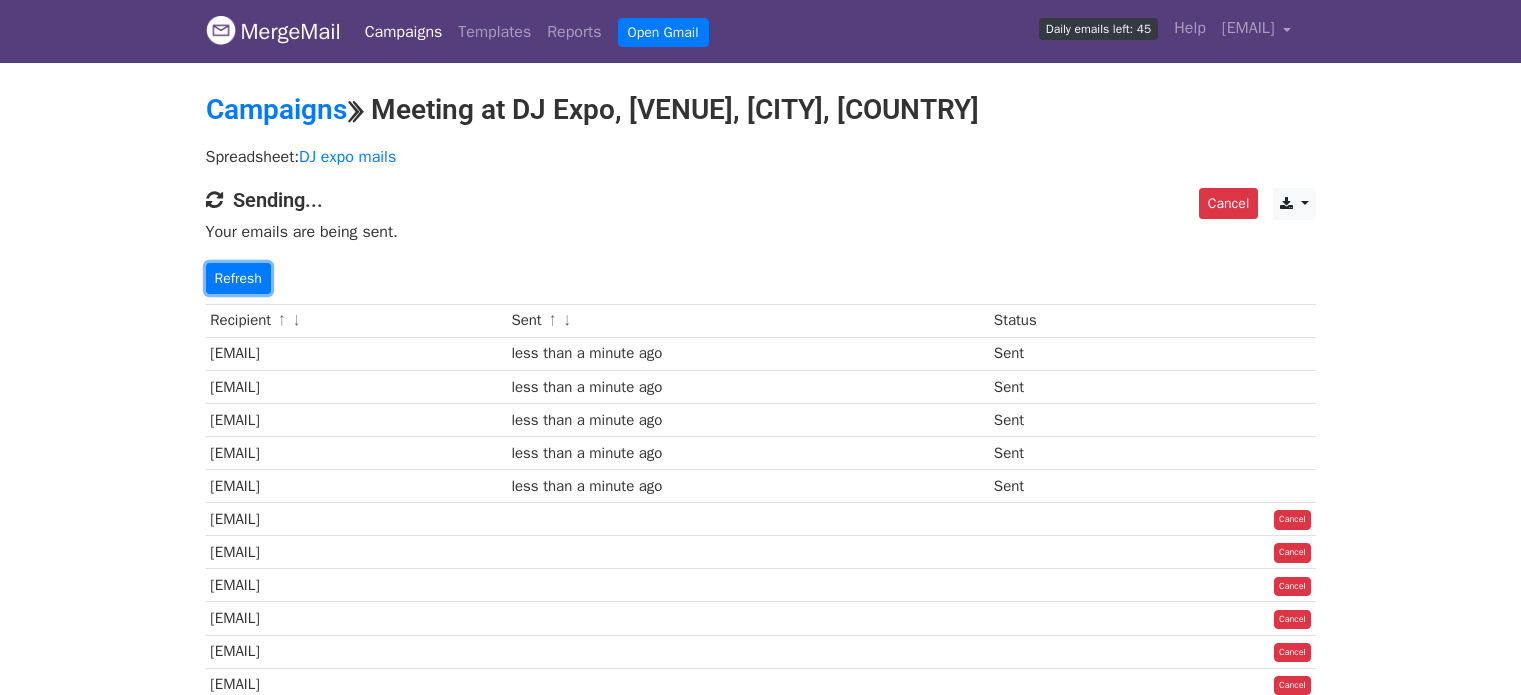 scroll, scrollTop: 0, scrollLeft: 0, axis: both 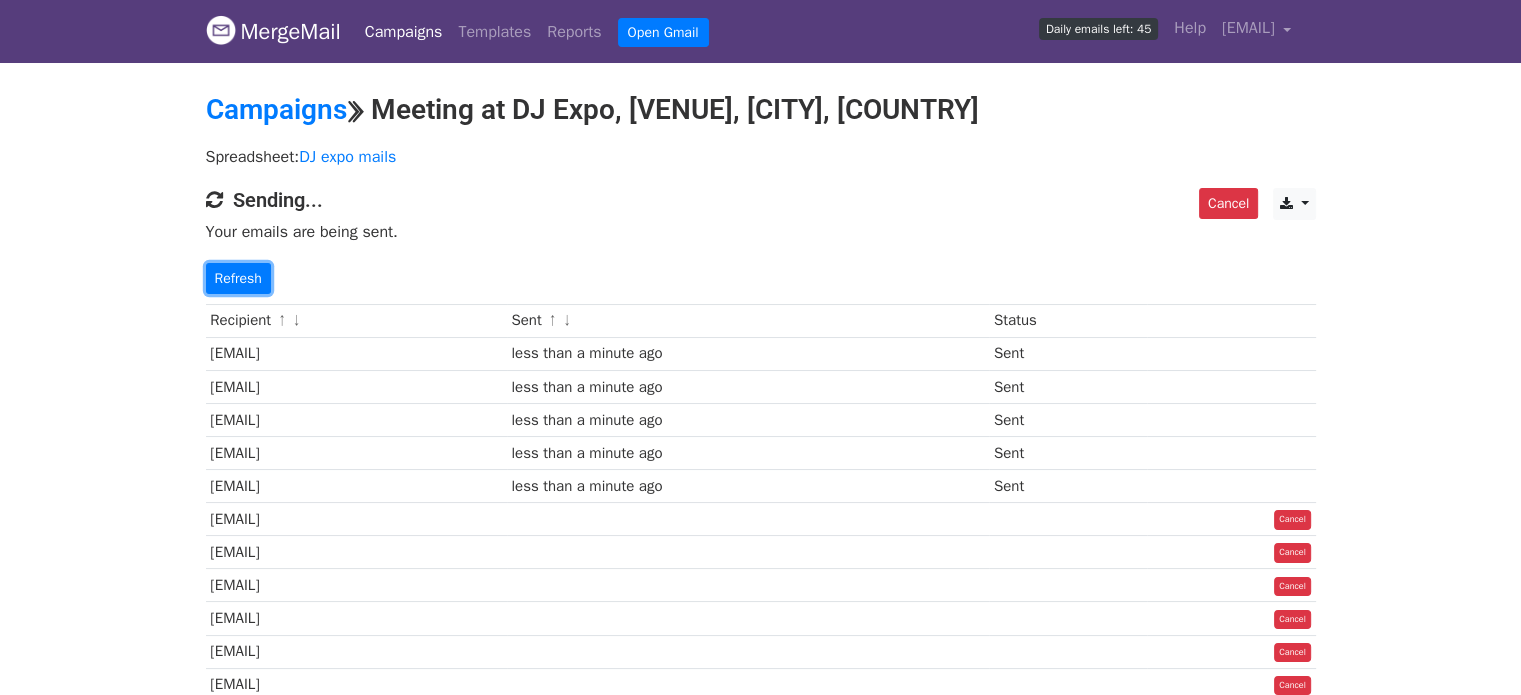 click on "Refresh" at bounding box center [238, 278] 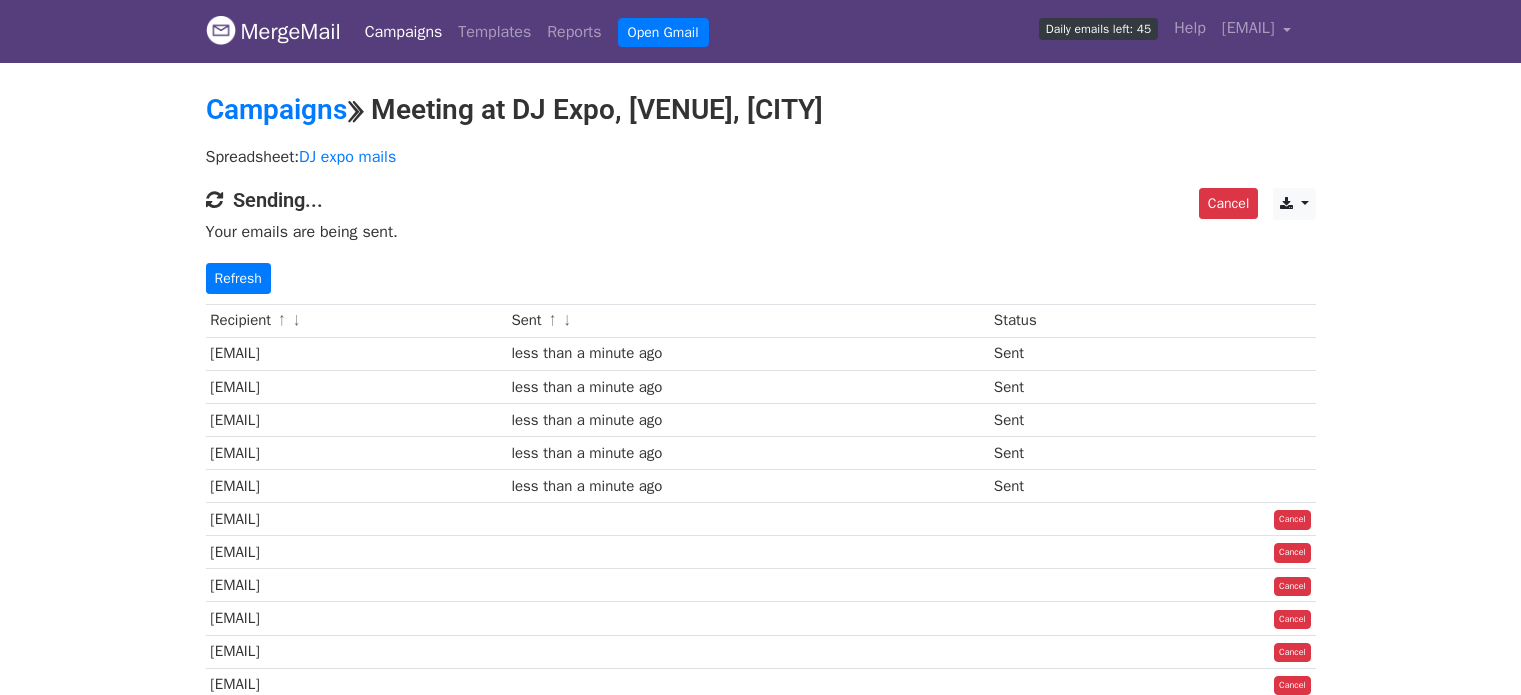 scroll, scrollTop: 0, scrollLeft: 0, axis: both 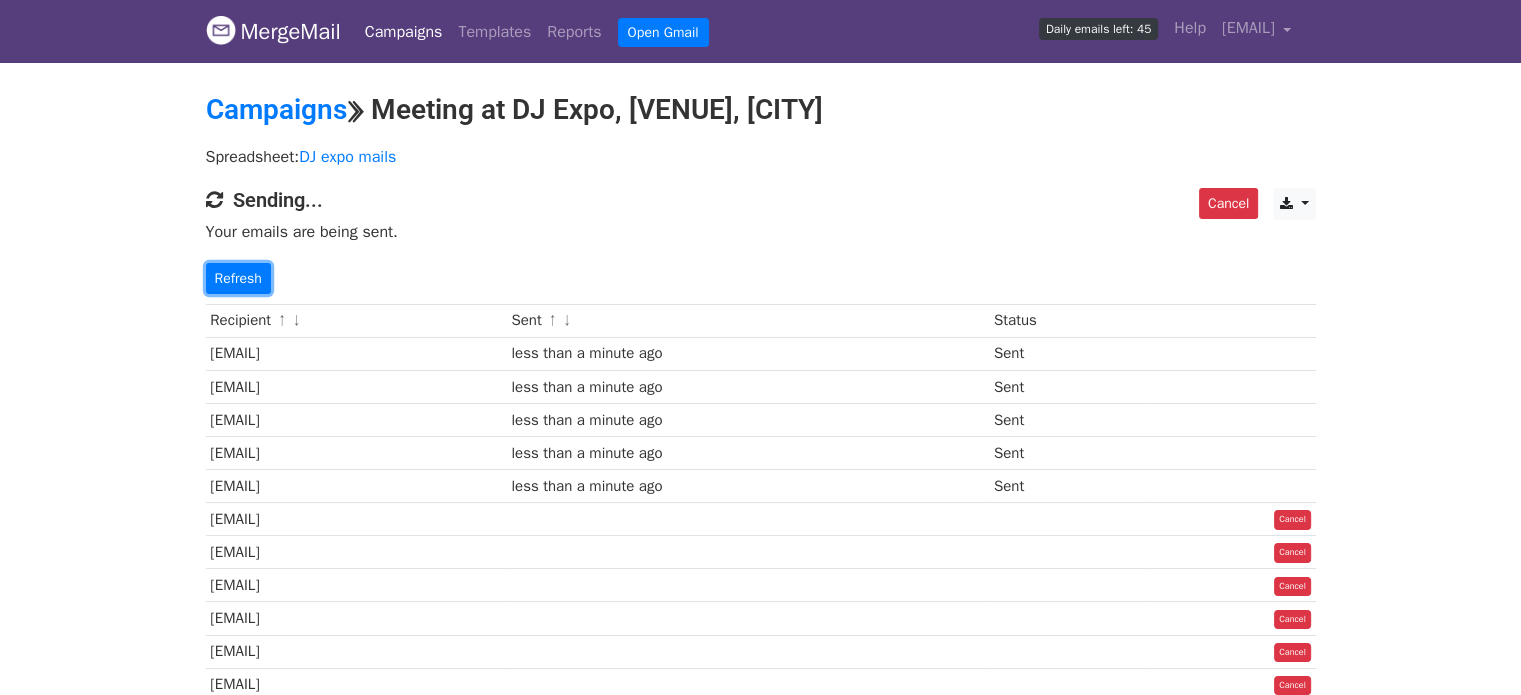 click on "Refresh" at bounding box center [238, 278] 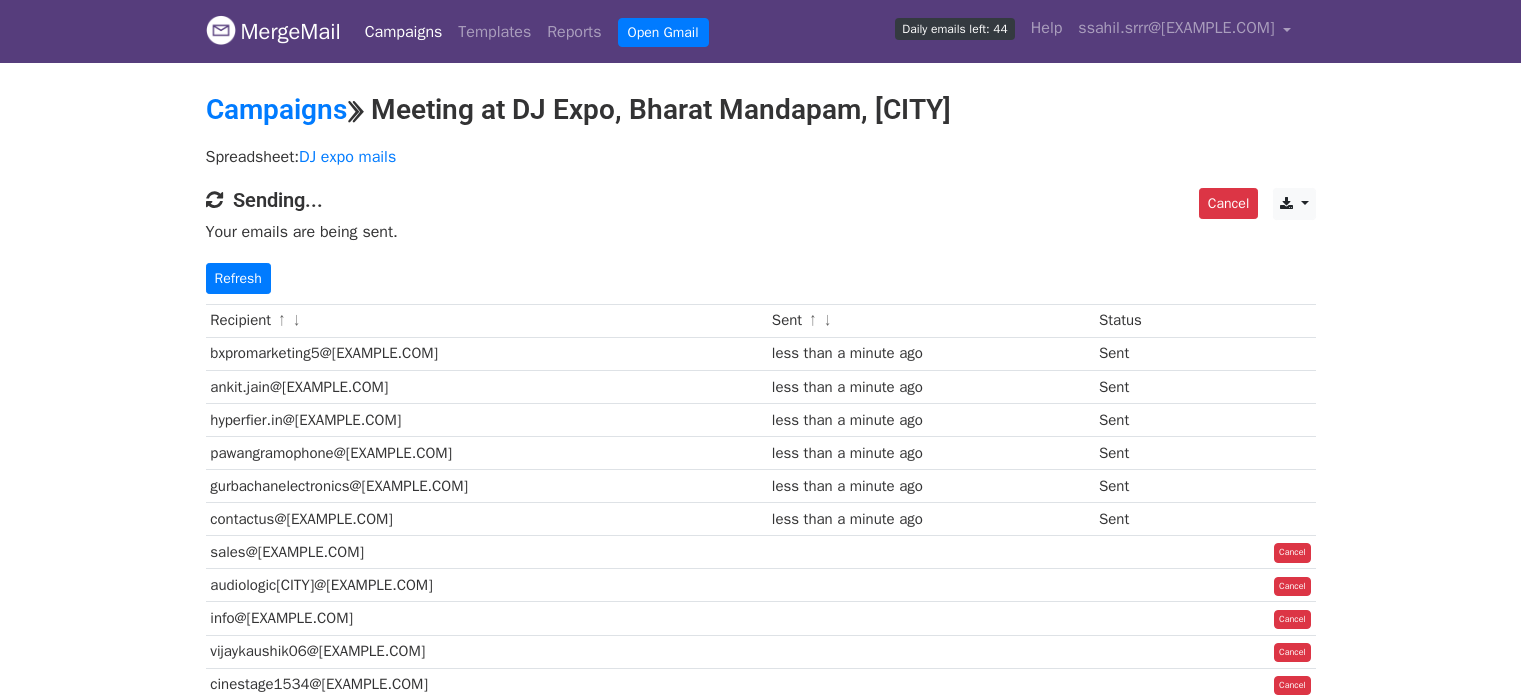 scroll, scrollTop: 0, scrollLeft: 0, axis: both 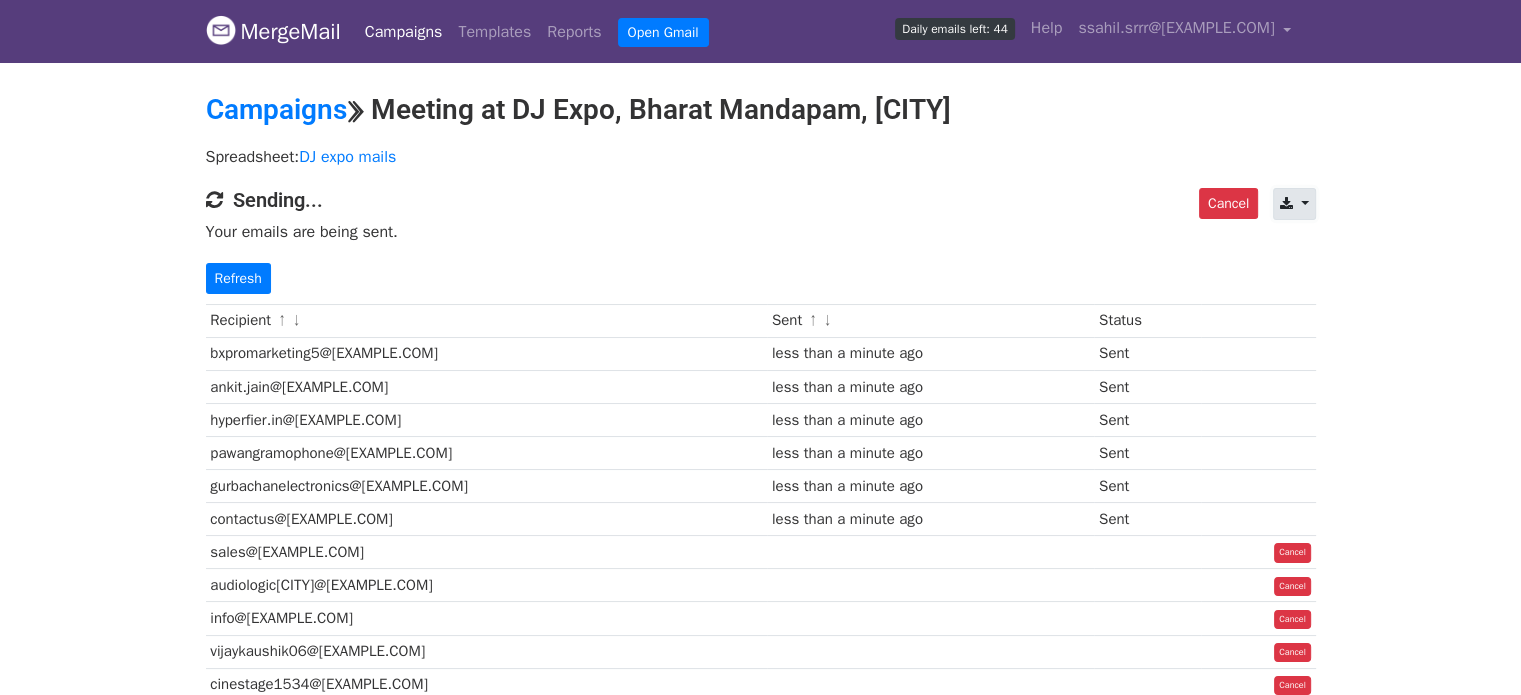 click at bounding box center (1294, 204) 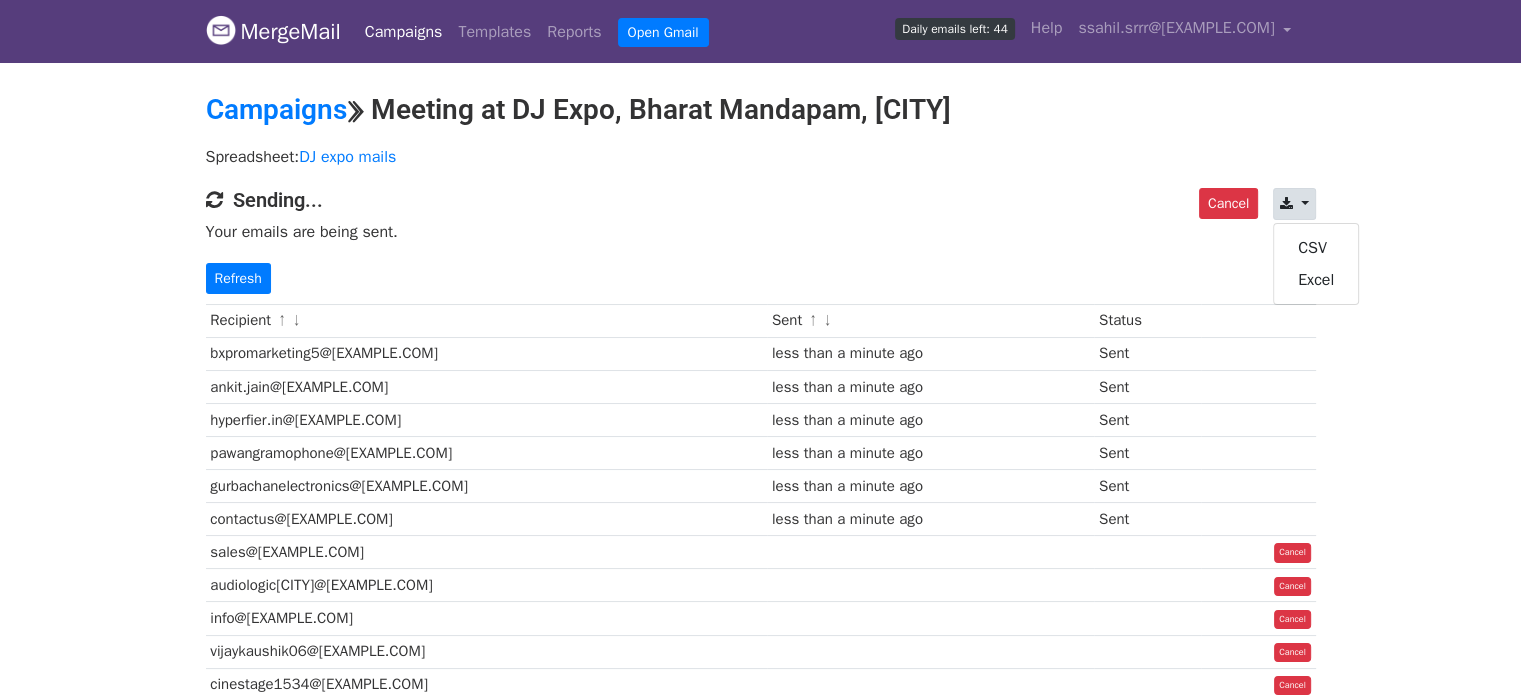 click on "Your emails are being sent." at bounding box center (761, 232) 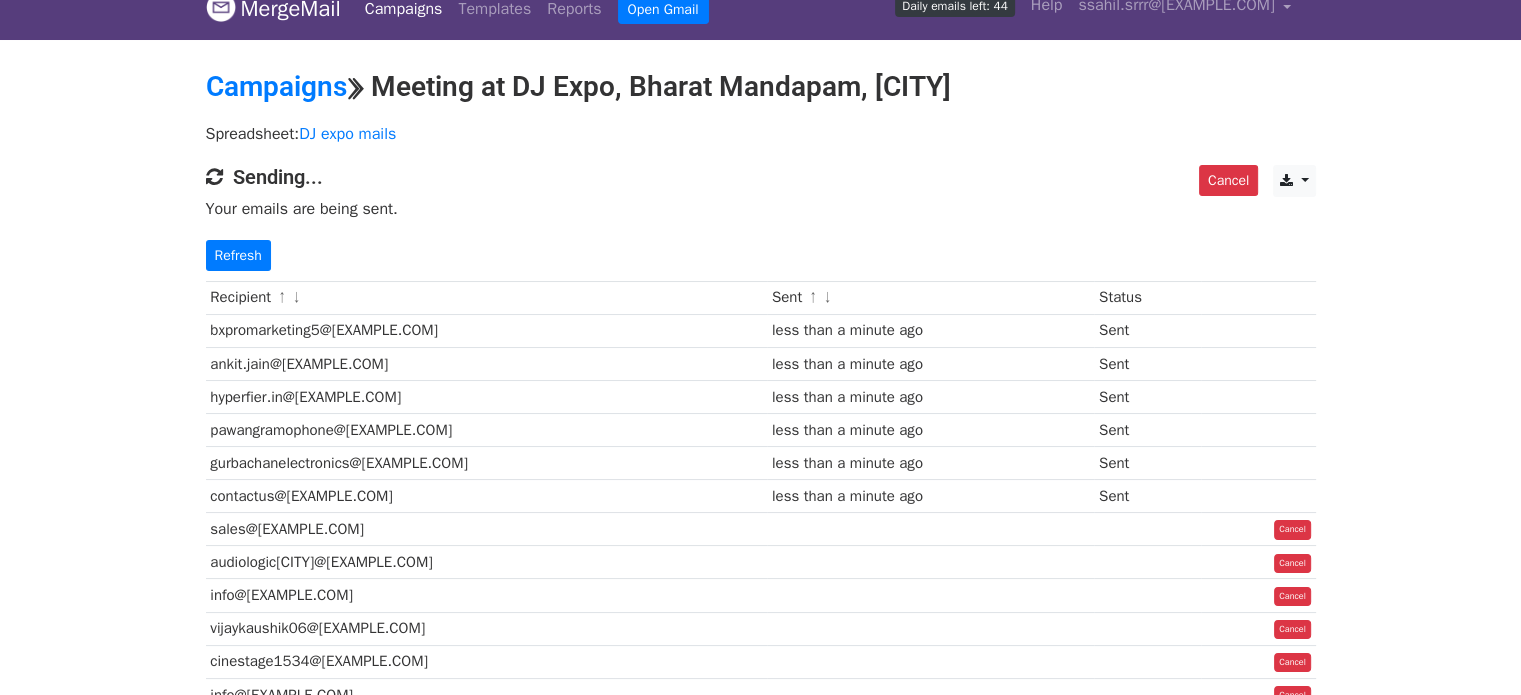 scroll, scrollTop: 0, scrollLeft: 0, axis: both 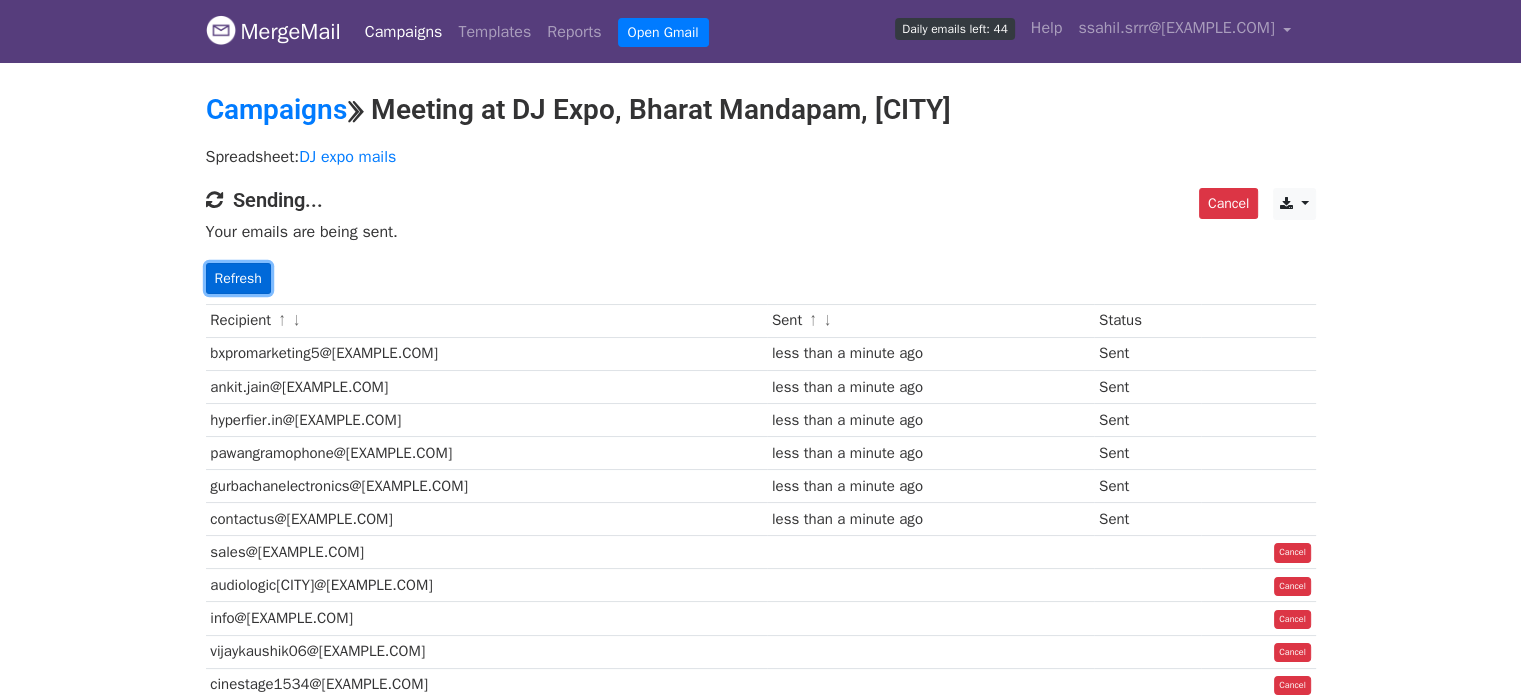click on "Refresh" at bounding box center (238, 278) 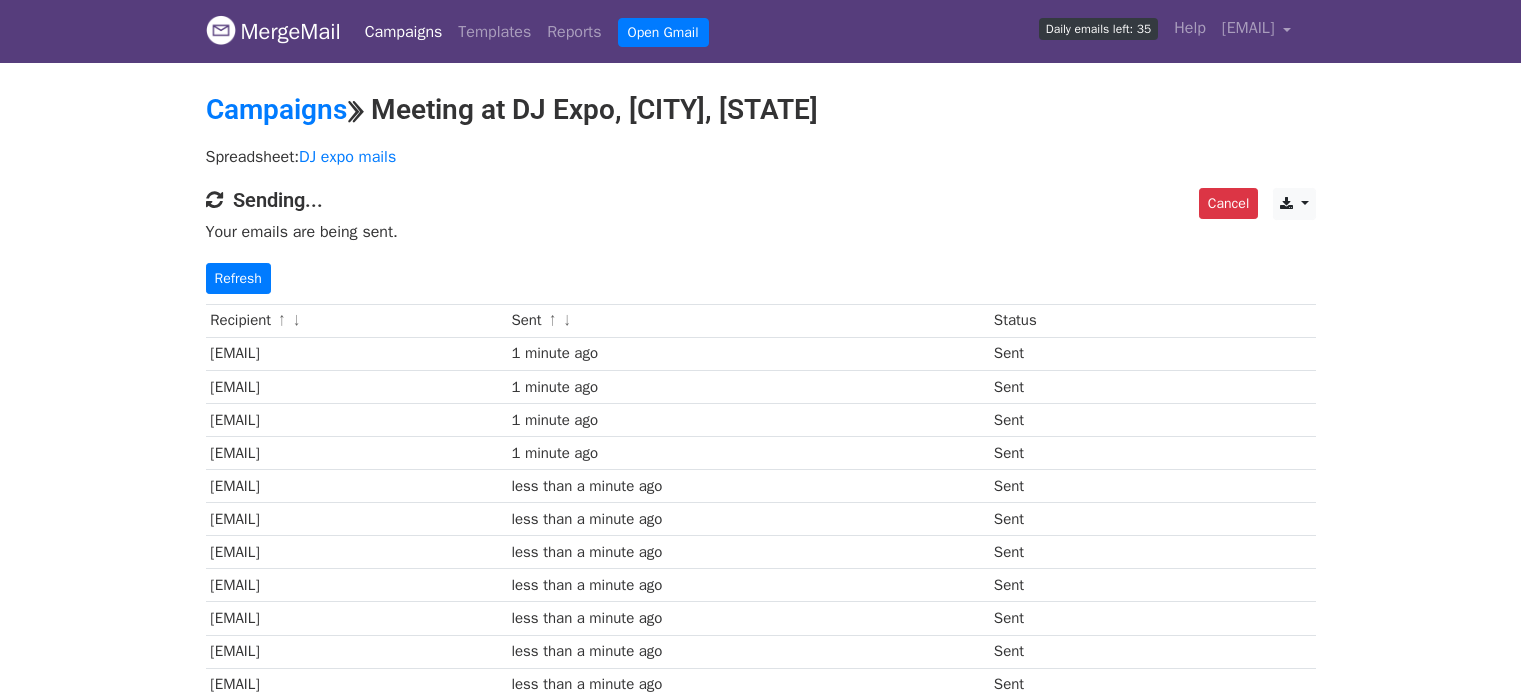 scroll, scrollTop: 0, scrollLeft: 0, axis: both 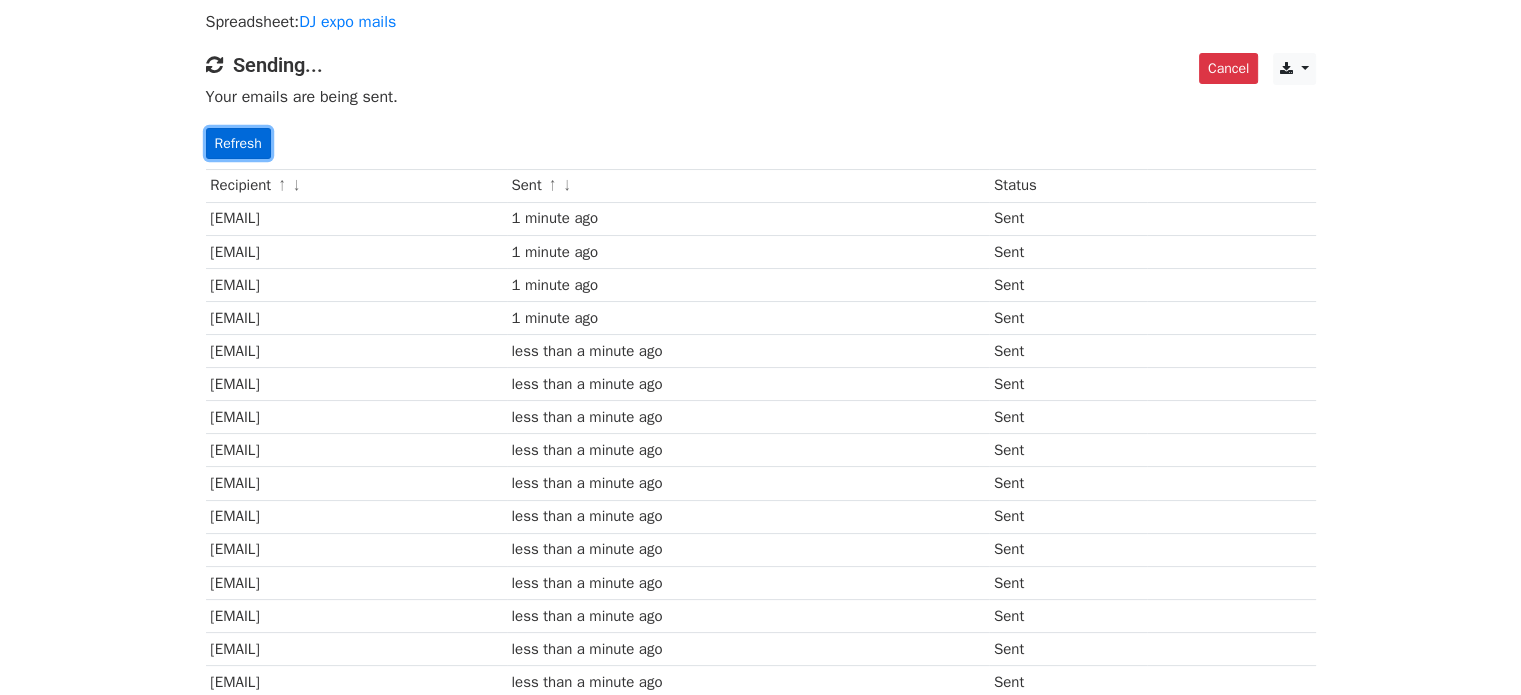 click on "Refresh" at bounding box center (238, 143) 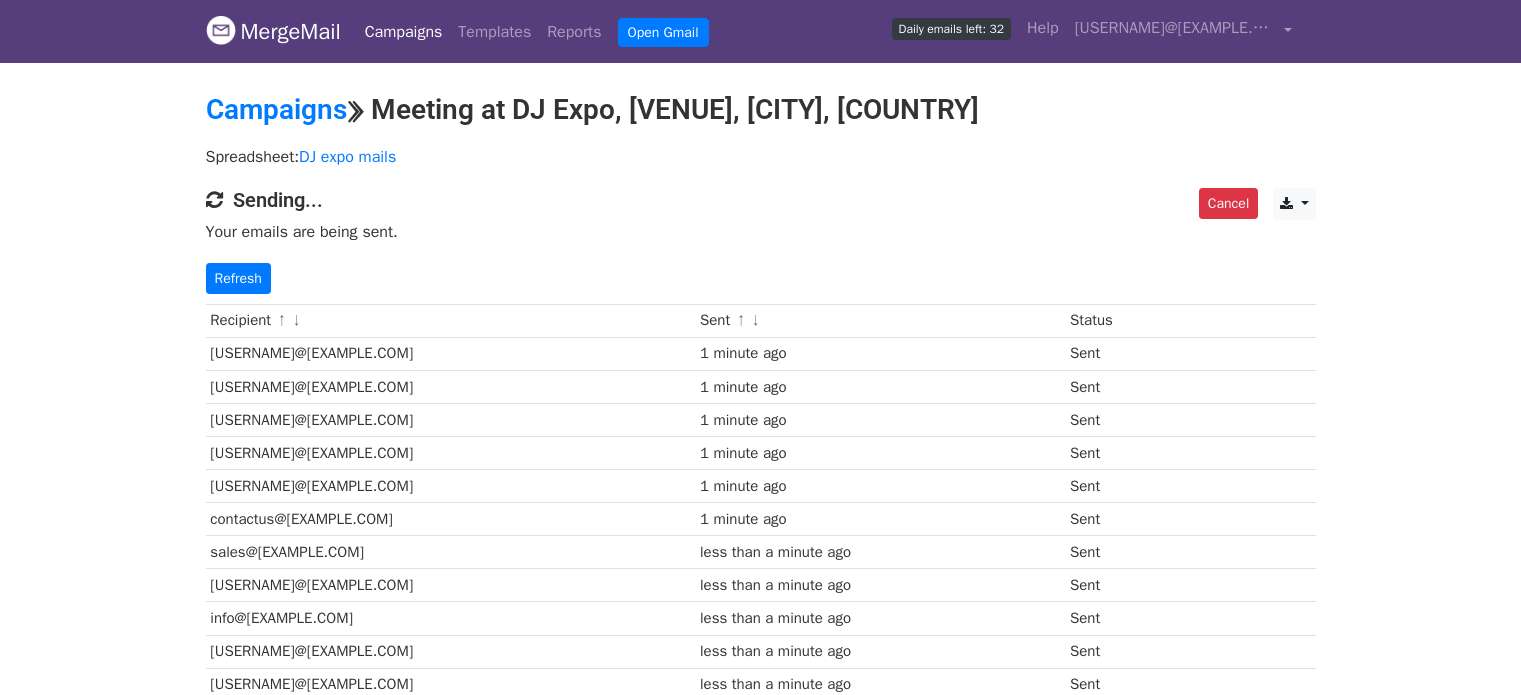 scroll, scrollTop: 216, scrollLeft: 0, axis: vertical 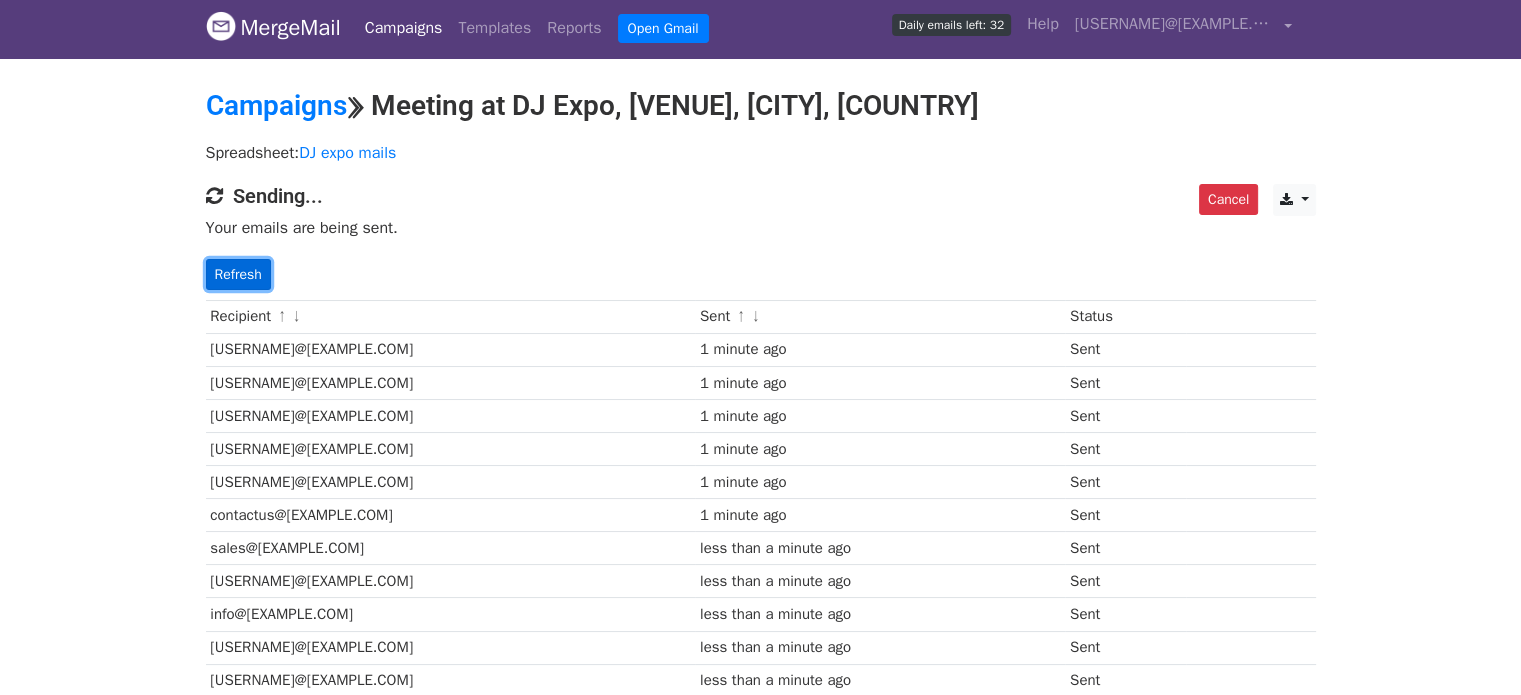 click on "Refresh" at bounding box center (238, 274) 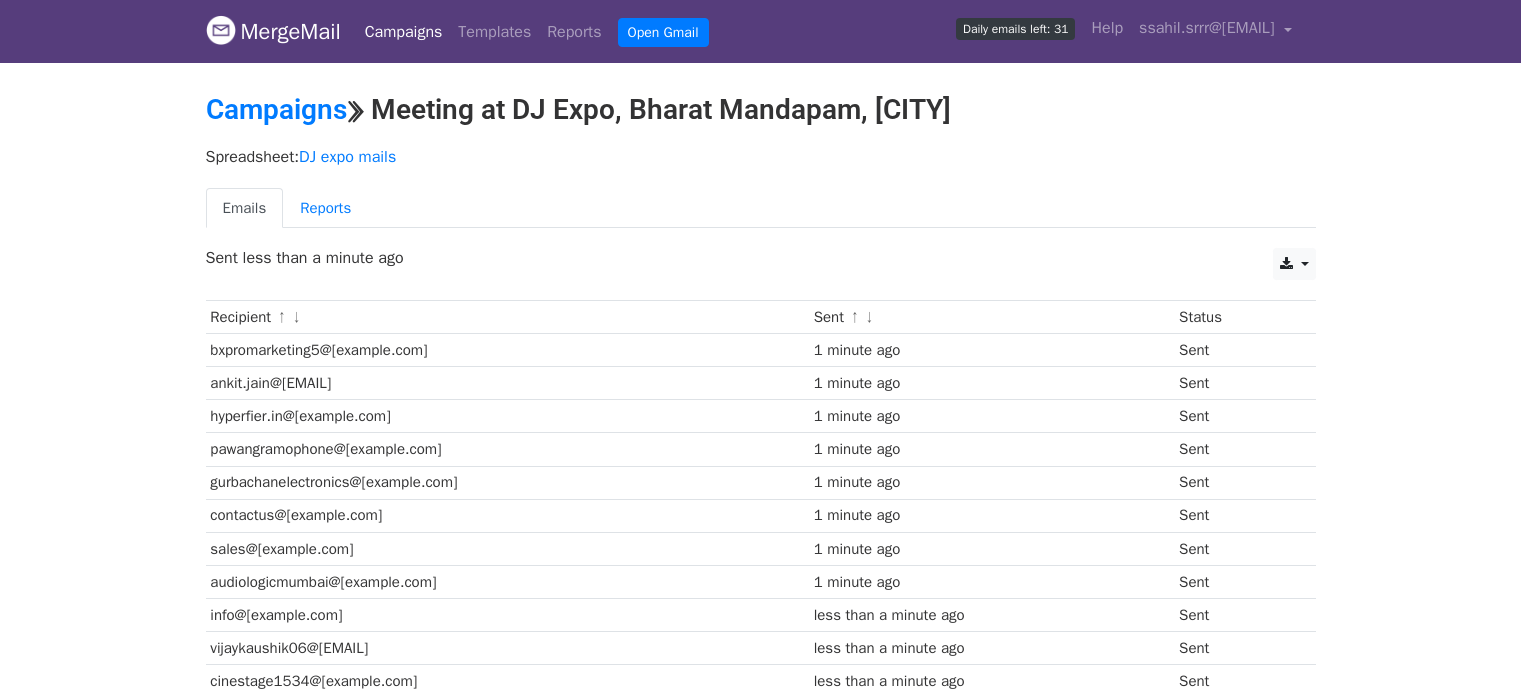 scroll, scrollTop: 439, scrollLeft: 0, axis: vertical 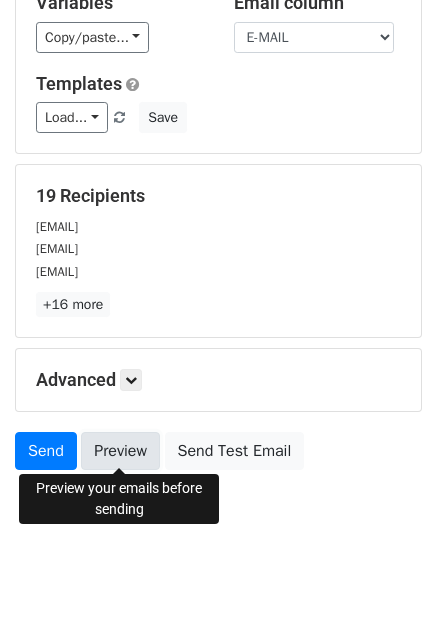click on "Preview" at bounding box center (120, 451) 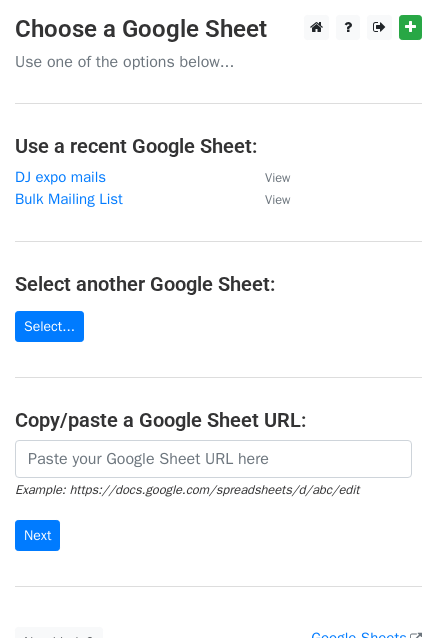 scroll, scrollTop: 0, scrollLeft: 0, axis: both 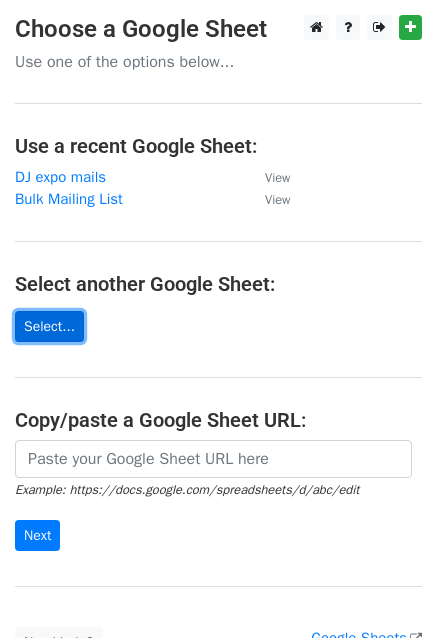 click on "Select..." at bounding box center [49, 326] 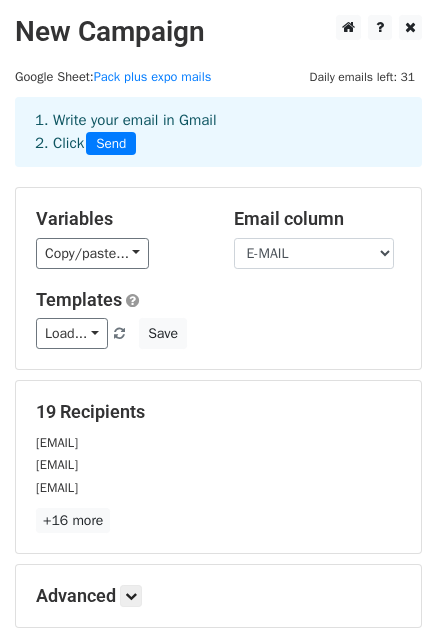 scroll, scrollTop: 216, scrollLeft: 0, axis: vertical 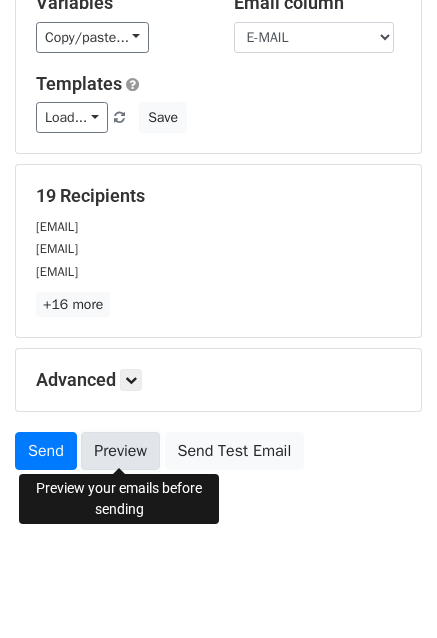 click on "Preview" at bounding box center [120, 451] 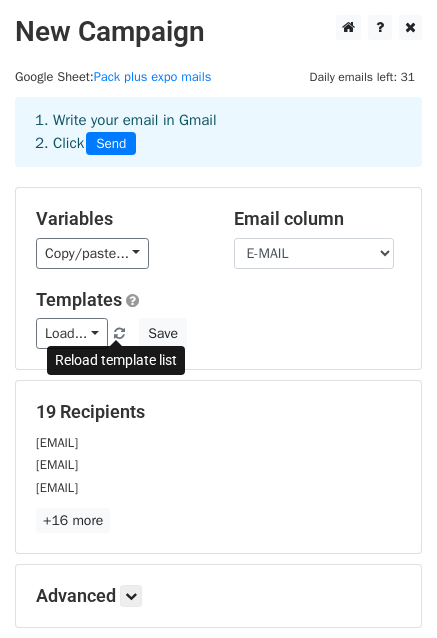 scroll, scrollTop: 7, scrollLeft: 0, axis: vertical 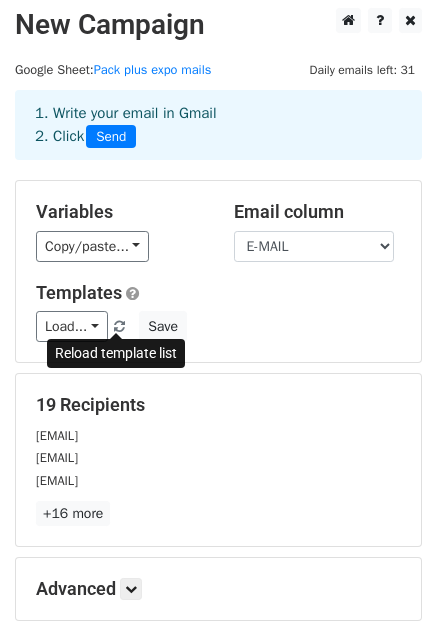 click at bounding box center (119, 327) 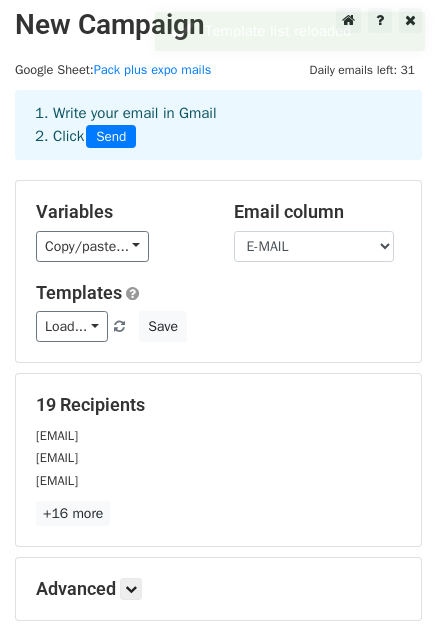 scroll, scrollTop: 216, scrollLeft: 0, axis: vertical 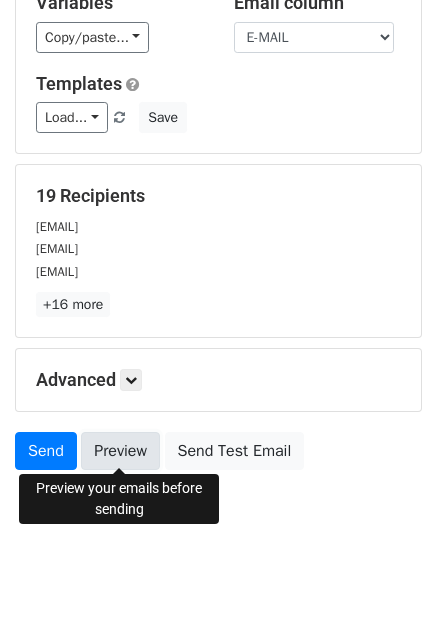 click on "Preview" at bounding box center (120, 451) 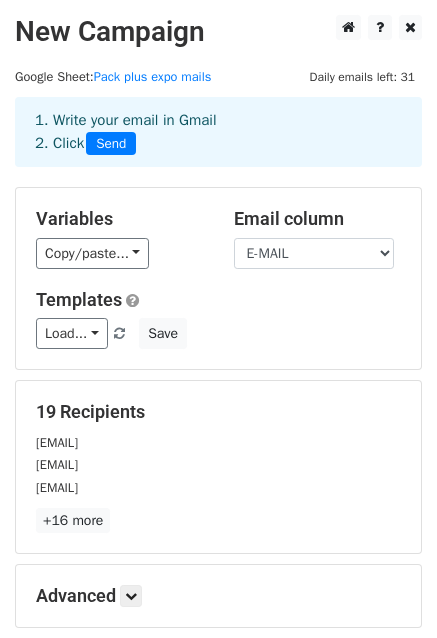 scroll, scrollTop: 216, scrollLeft: 0, axis: vertical 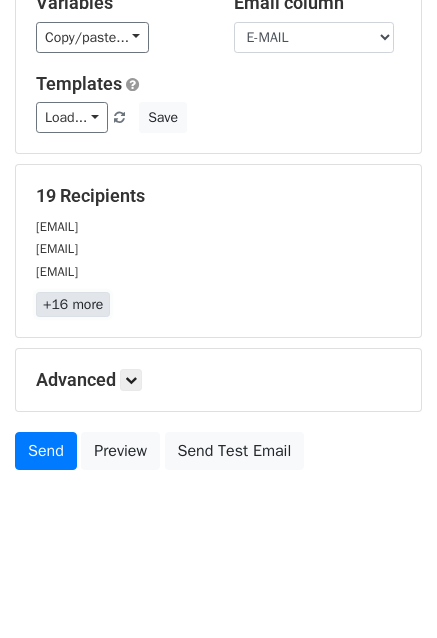 click on "+16 more" at bounding box center (73, 304) 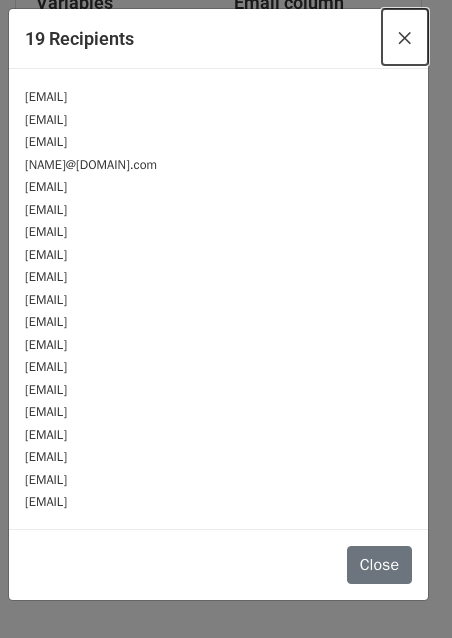 click on "×" at bounding box center (405, 37) 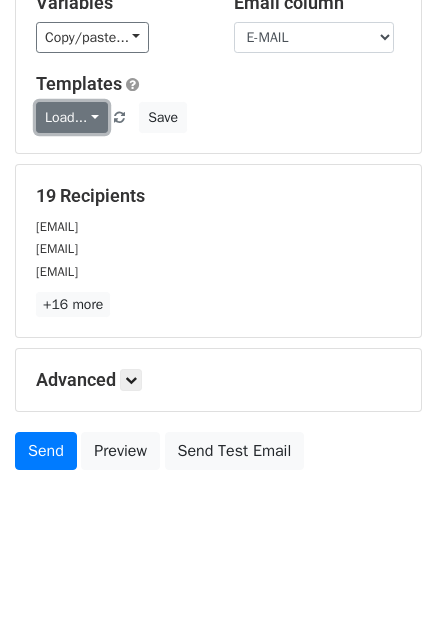 click on "Load..." at bounding box center (72, 117) 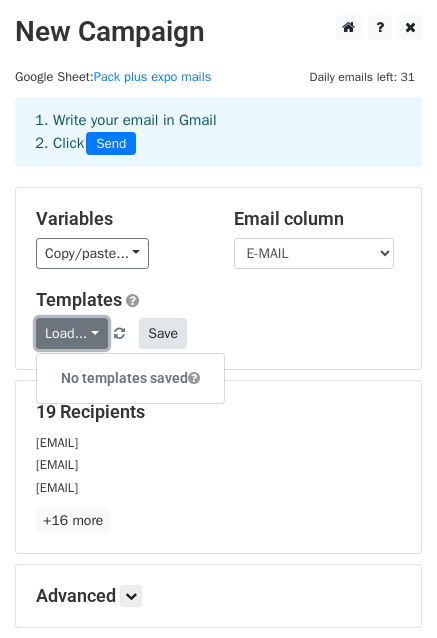 scroll, scrollTop: 0, scrollLeft: 0, axis: both 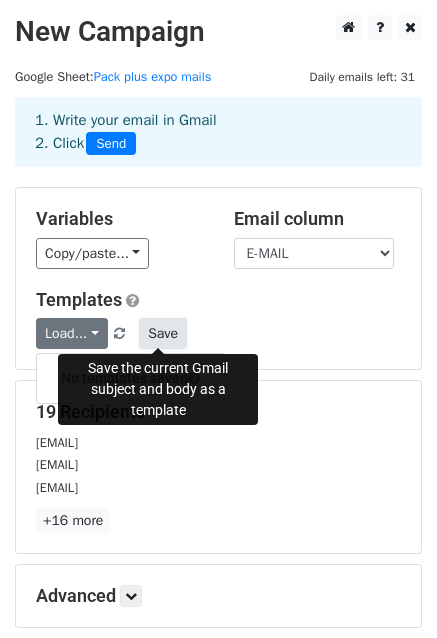 click on "Save" at bounding box center [163, 333] 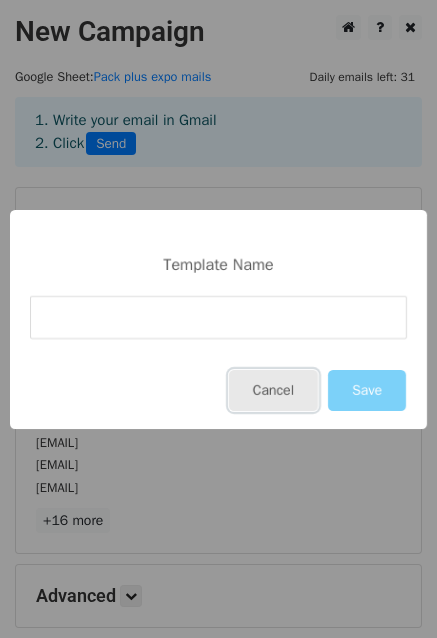 click on "Cancel" at bounding box center [273, 390] 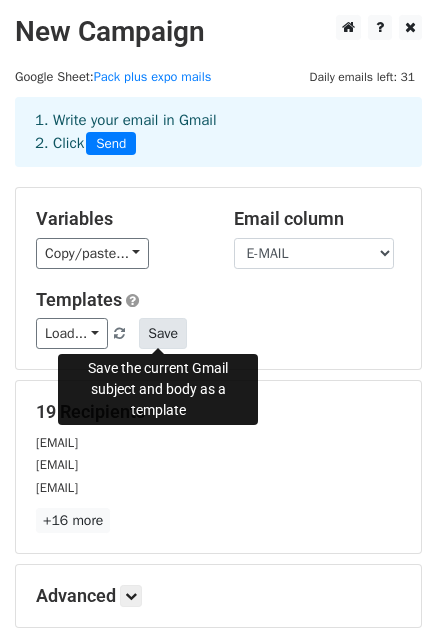 scroll, scrollTop: 0, scrollLeft: 0, axis: both 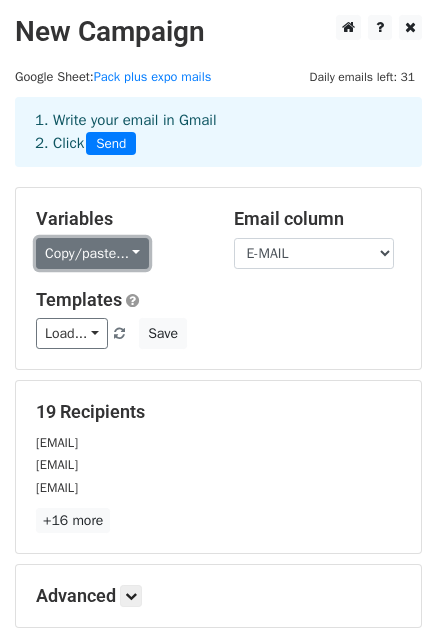 click on "Copy/paste..." at bounding box center (92, 253) 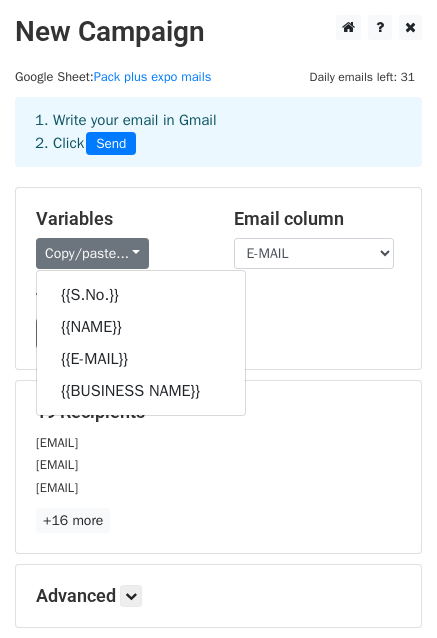 click on "rialtolifestyle@gmail.com" at bounding box center [218, 442] 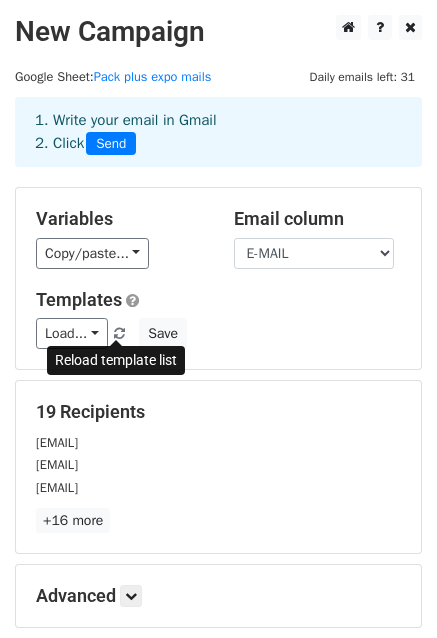 click at bounding box center (120, 334) 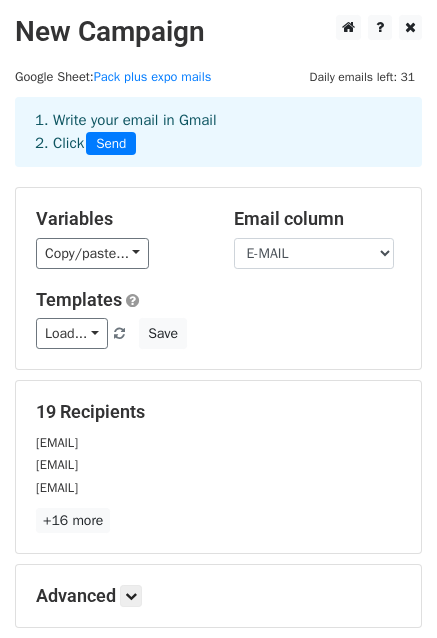 click at bounding box center (120, 334) 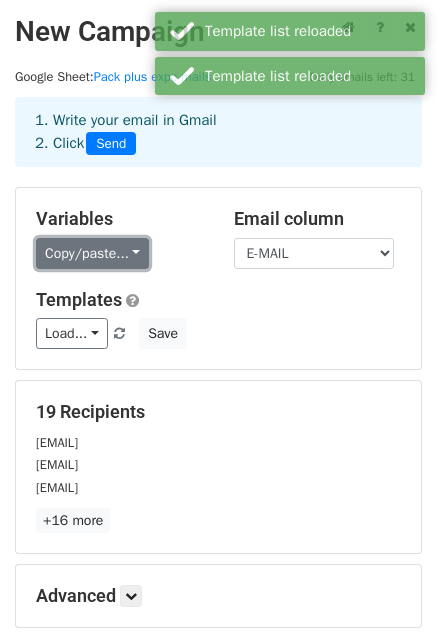 click on "Copy/paste..." at bounding box center [92, 253] 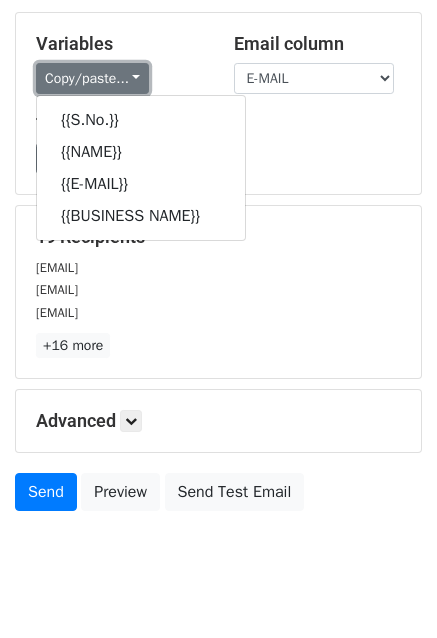 scroll, scrollTop: 216, scrollLeft: 0, axis: vertical 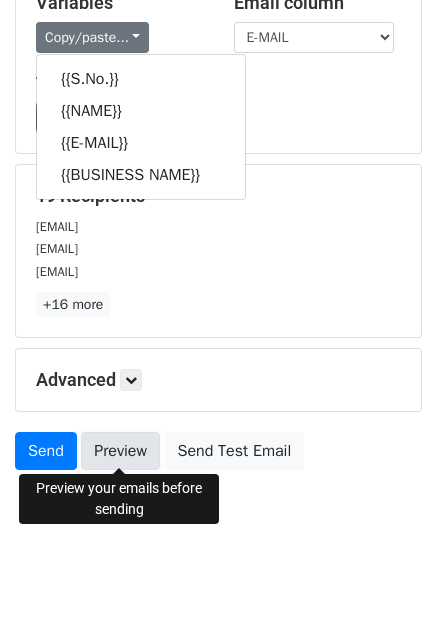click on "Preview" at bounding box center (120, 451) 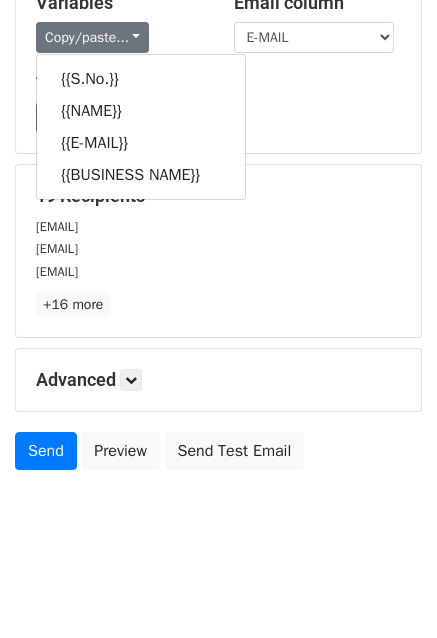scroll, scrollTop: 0, scrollLeft: 0, axis: both 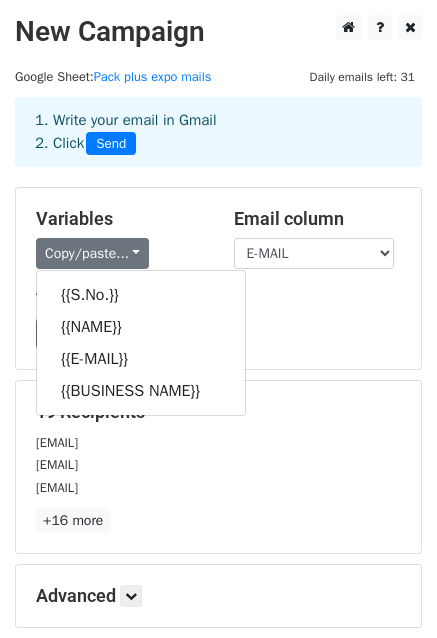 click on "Variables
Copy/paste...
{{S.No.}}
{{NAME}}
{{E-MAIL}}
{{BUSINESS NAME}}
Email column
S.No.
NAME
E-MAIL
BUSINESS NAME
Templates
Load...
No templates saved
Save" at bounding box center (218, 278) 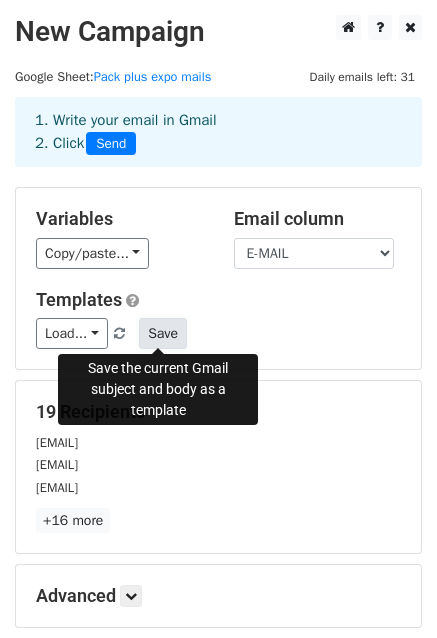 click on "Save" at bounding box center (163, 333) 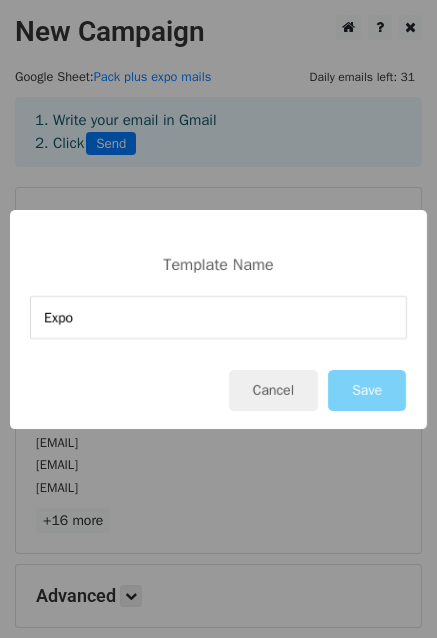 type on "Expo" 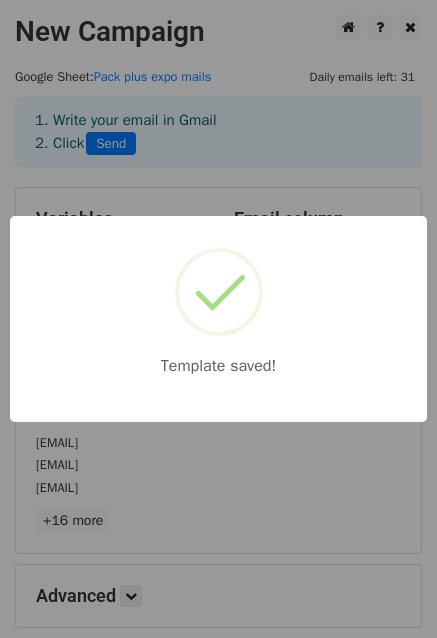 click on "Template saved!" at bounding box center [218, 319] 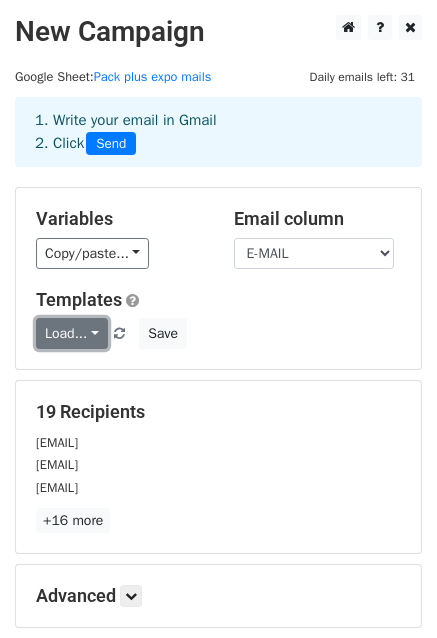 click on "Load..." at bounding box center [72, 333] 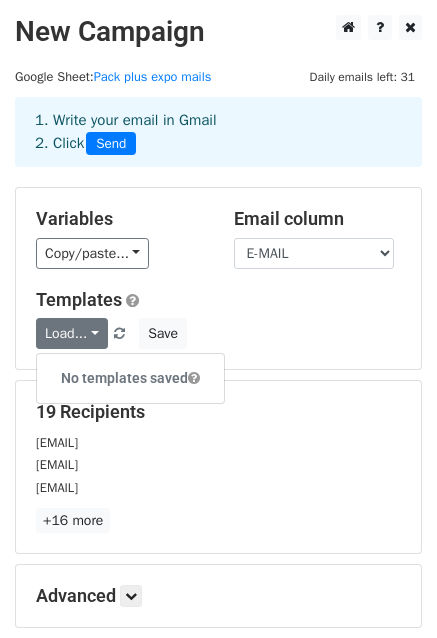 click at bounding box center [120, 334] 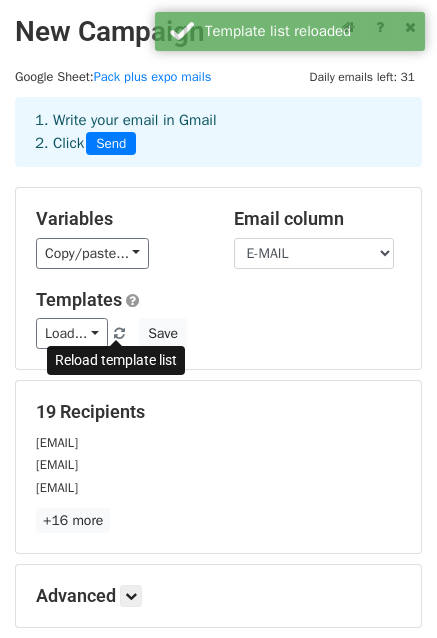 click at bounding box center [119, 334] 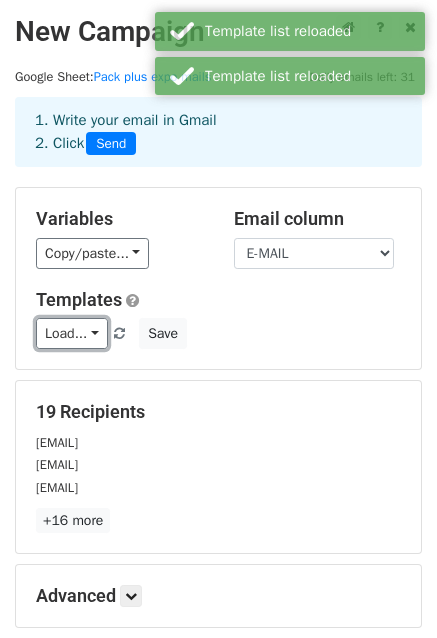 click on "Load..." at bounding box center (72, 333) 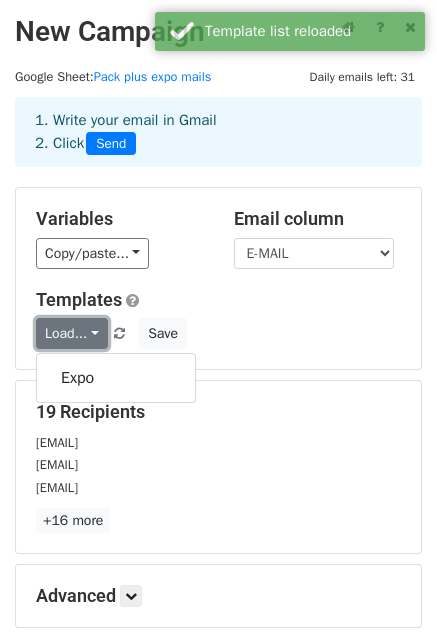 click on "Load..." at bounding box center [72, 333] 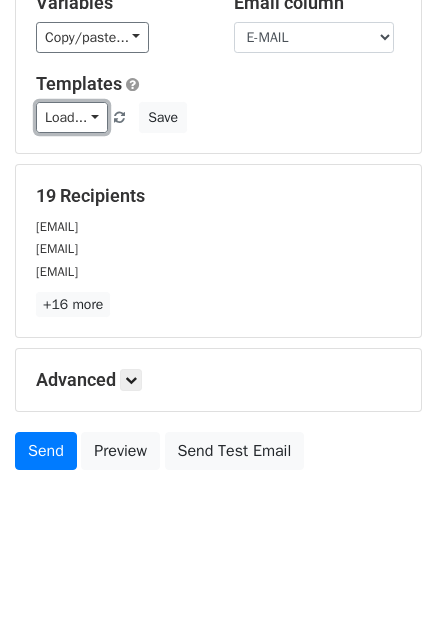 scroll, scrollTop: 0, scrollLeft: 0, axis: both 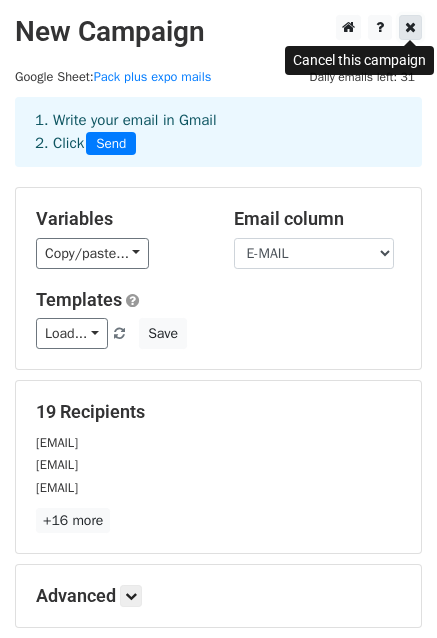 click at bounding box center (410, 27) 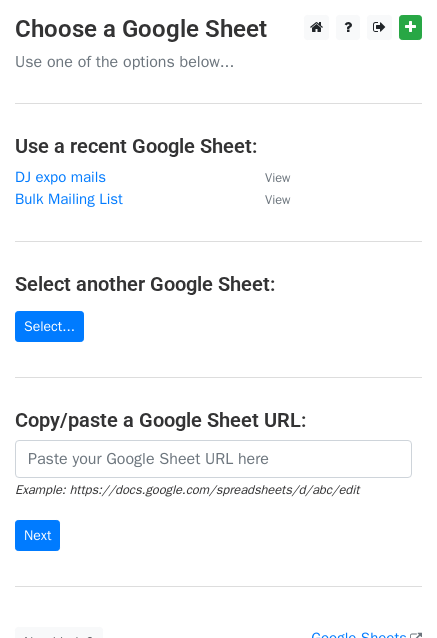 scroll, scrollTop: 0, scrollLeft: 0, axis: both 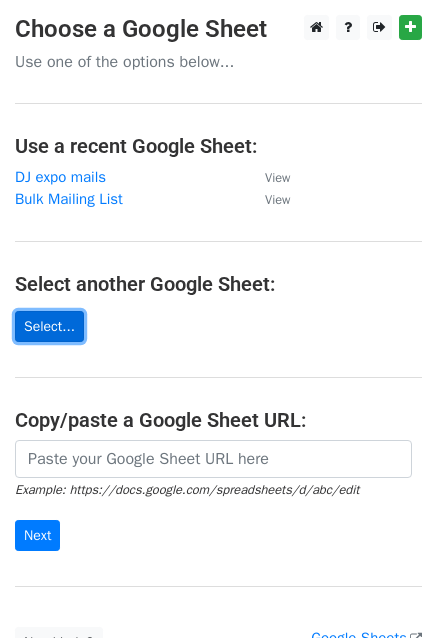 click on "Select..." at bounding box center (49, 326) 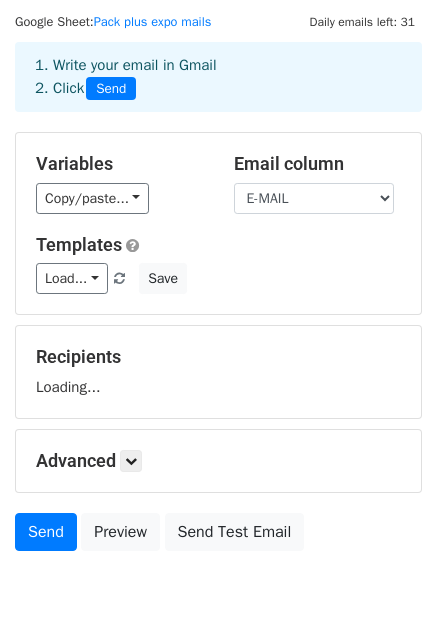 scroll, scrollTop: 64, scrollLeft: 0, axis: vertical 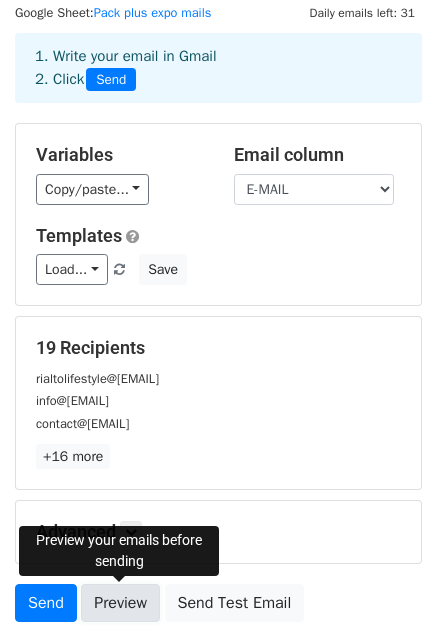 click on "Preview" at bounding box center (120, 603) 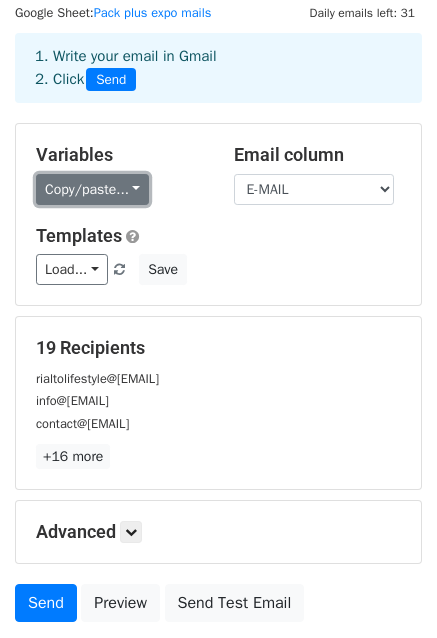 click on "Copy/paste..." at bounding box center [92, 189] 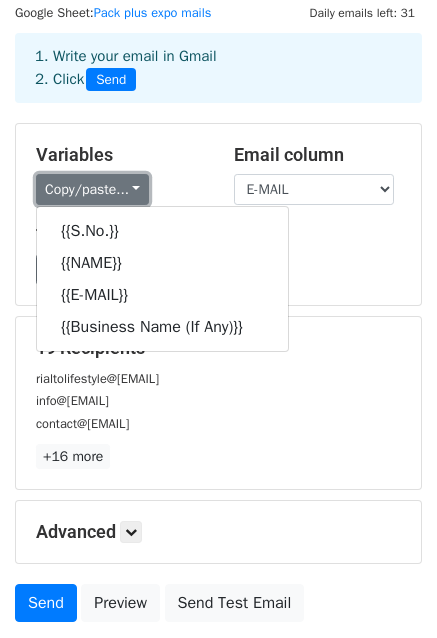 click on "Copy/paste..." at bounding box center [92, 189] 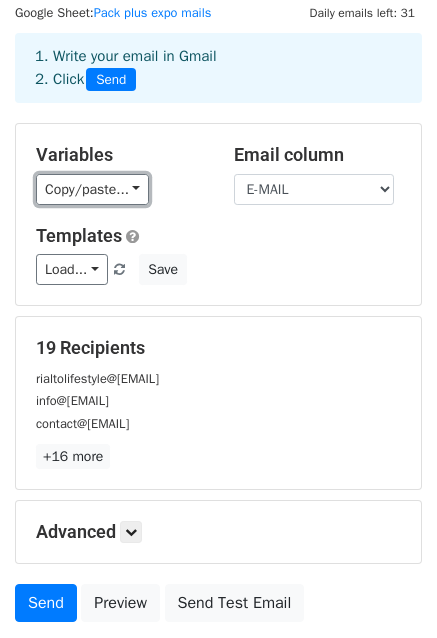 scroll, scrollTop: 0, scrollLeft: 0, axis: both 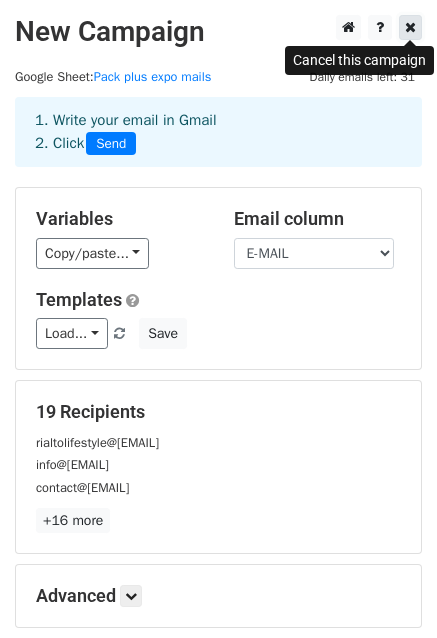 click at bounding box center [410, 27] 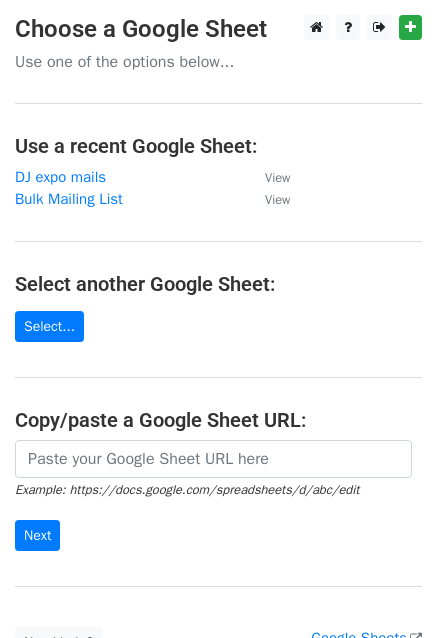 scroll, scrollTop: 0, scrollLeft: 0, axis: both 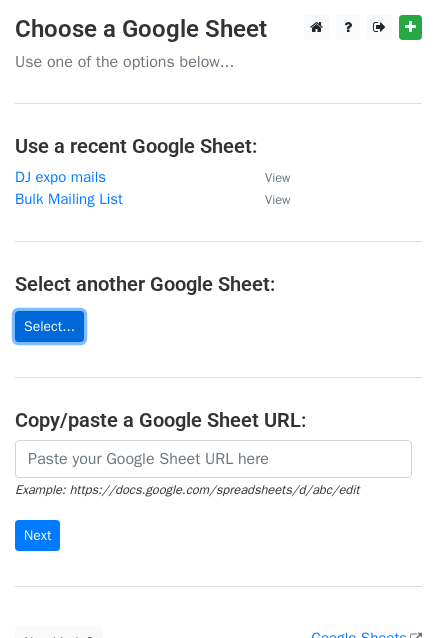 click on "Select..." at bounding box center (49, 326) 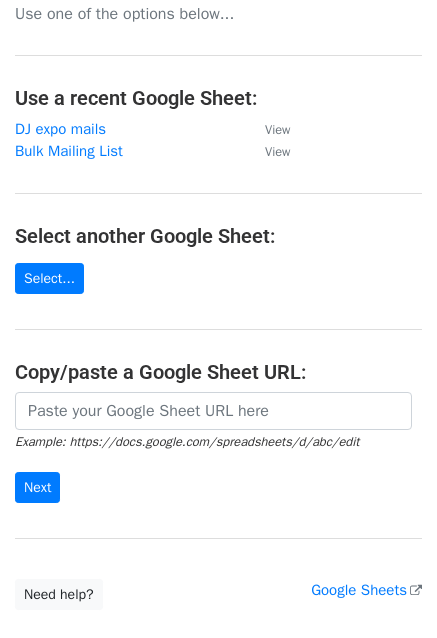 scroll, scrollTop: 52, scrollLeft: 0, axis: vertical 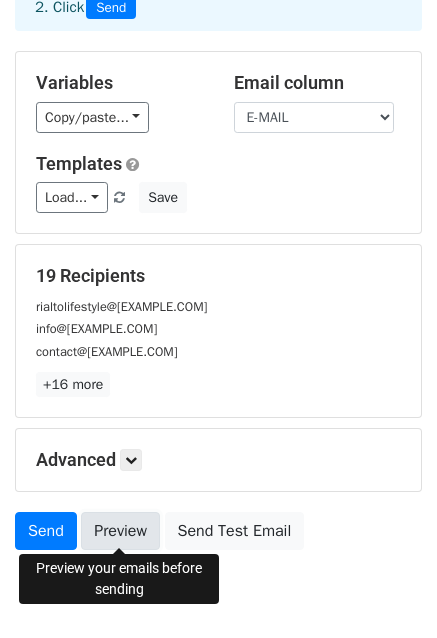click on "Preview" at bounding box center (120, 531) 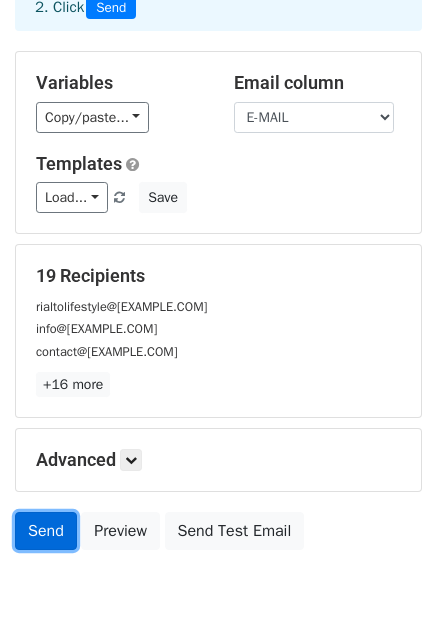 click on "New Campaign
Daily emails left: 31
Google Sheet:
Pack plus expo mails
1. Write your email in Gmail
2. Click
Send
Variables
Copy/paste...
{{S.No.}}
{{Name}}
{{E-MAIL}}
{{Business Name (If Any)}}
Email column
S.No.
Name
E-MAIL
Business Name (If Any)
Templates
Load...
Expo
Save
19 Recipients
rialtolifestyle@[EXAMPLE.COM]
info@[EXAMPLE.COM]
contact@[EXAMPLE.COM]
+16 more
19 Recipients
×
rialtolifestyle@[EXAMPLE.COM]
info@[EXAMPLE.COM]
contact@[EXAMPLE.COM]
Ram.Yardi@[EXAMPLE.COM]
amit@[EXAMPLE.COM]
chamundapharma@[EXAMPLE.COM]
sharmalabels24@[EXAMPLE.COM]
qsrmrkt@[EXAMPLE.COM]
rajesh.gupta@[EXAMPLE.COM]
foilwala@[EXAMPLE.COM]
rick@[EXAMPLE.COM]
info@[EXAMPLE.COM]
director@[EXAMPLE.COM]" at bounding box center [218, 292] 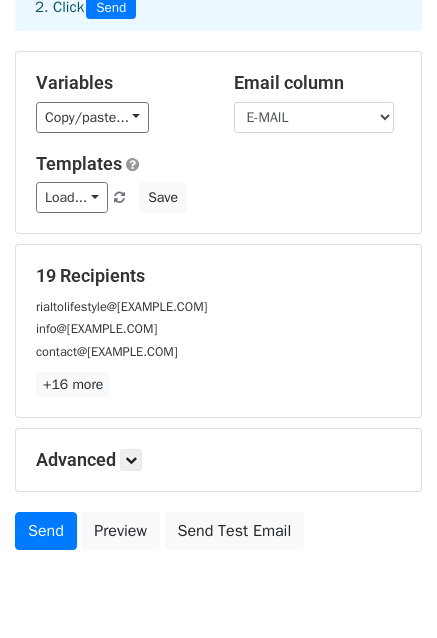 click on "rialtolifestyle@[EXAMPLE.COM]
info@[EXAMPLE.COM]
contact@[EXAMPLE.COM]" at bounding box center (218, 329) 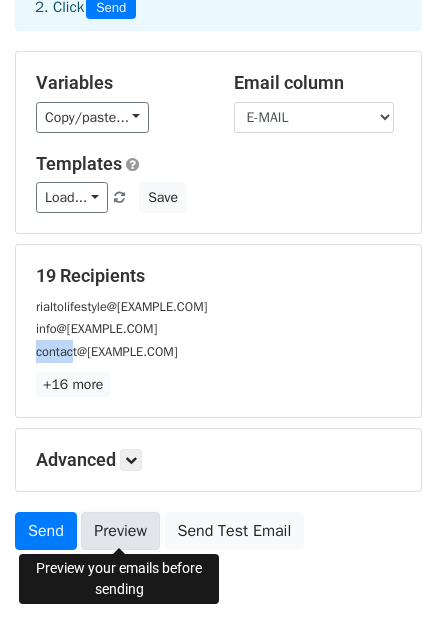 click on "Preview" at bounding box center (120, 531) 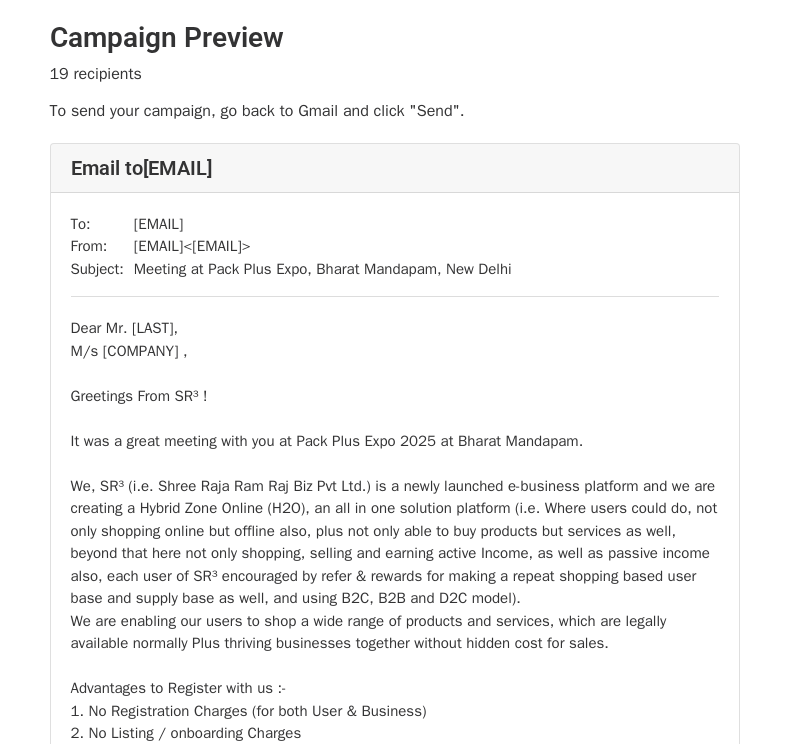scroll, scrollTop: 0, scrollLeft: 0, axis: both 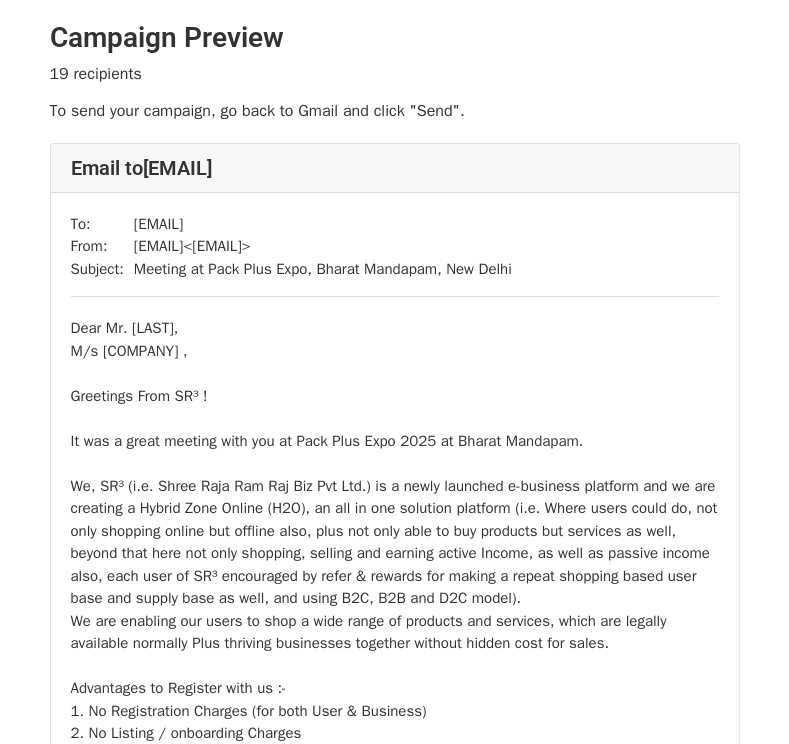 click on "Dear Mr. Ramesh, M/s Rialto Lifestyle ,   Greetings From SR³ ! It was a great meeting with you at Pack Plus Expo 2025 at Bharat Mandapam. We, SR³ (i.e. Shree Raja Ram Raj Biz Pvt Ltd.) is a newly launched e-business platform and we are creating a Hybrid Zone Online (H2O), an all in one solution platform (i.e. Where users could do, not only shopping online but offline also, plus not only able to buy products but services as well, beyond that here not only shopping, selling and earning active Income, as well as passive income also, each user of SR³ encouraged by refer & rewards for making a repeat shopping based user base and supply base as well, and using B2C, B2B and D2C model). We are enabling our users to shop a wide range of products and services, which are legally available normally Plus thriving businesses together without hidden cost for sales. Advantages to Register with us :- 1. No Registration Charges (for both User & Business)   2. No Listing / onboarding Charges 4. No other hidden charges." at bounding box center (395, 733) 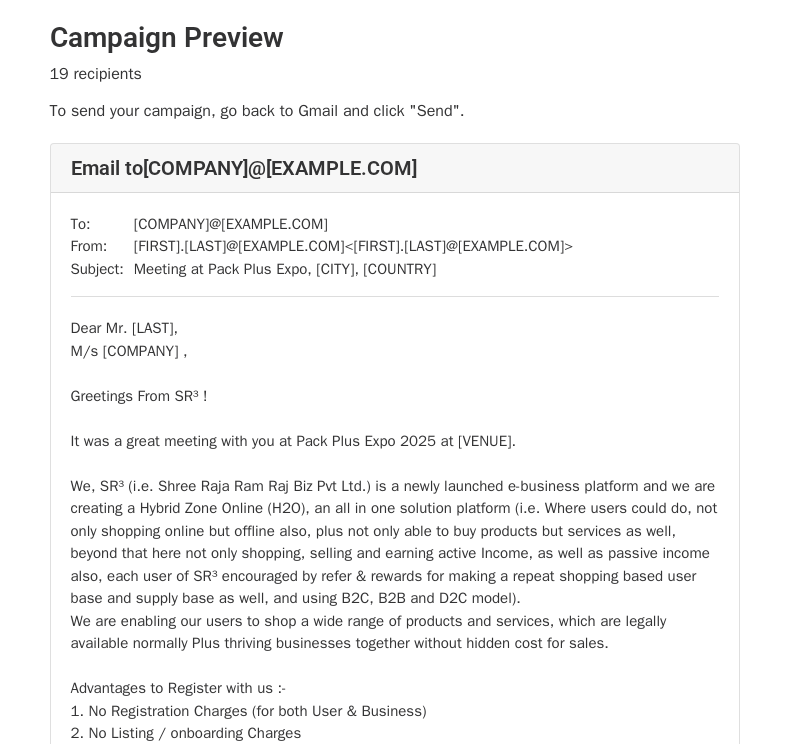 scroll, scrollTop: 0, scrollLeft: 0, axis: both 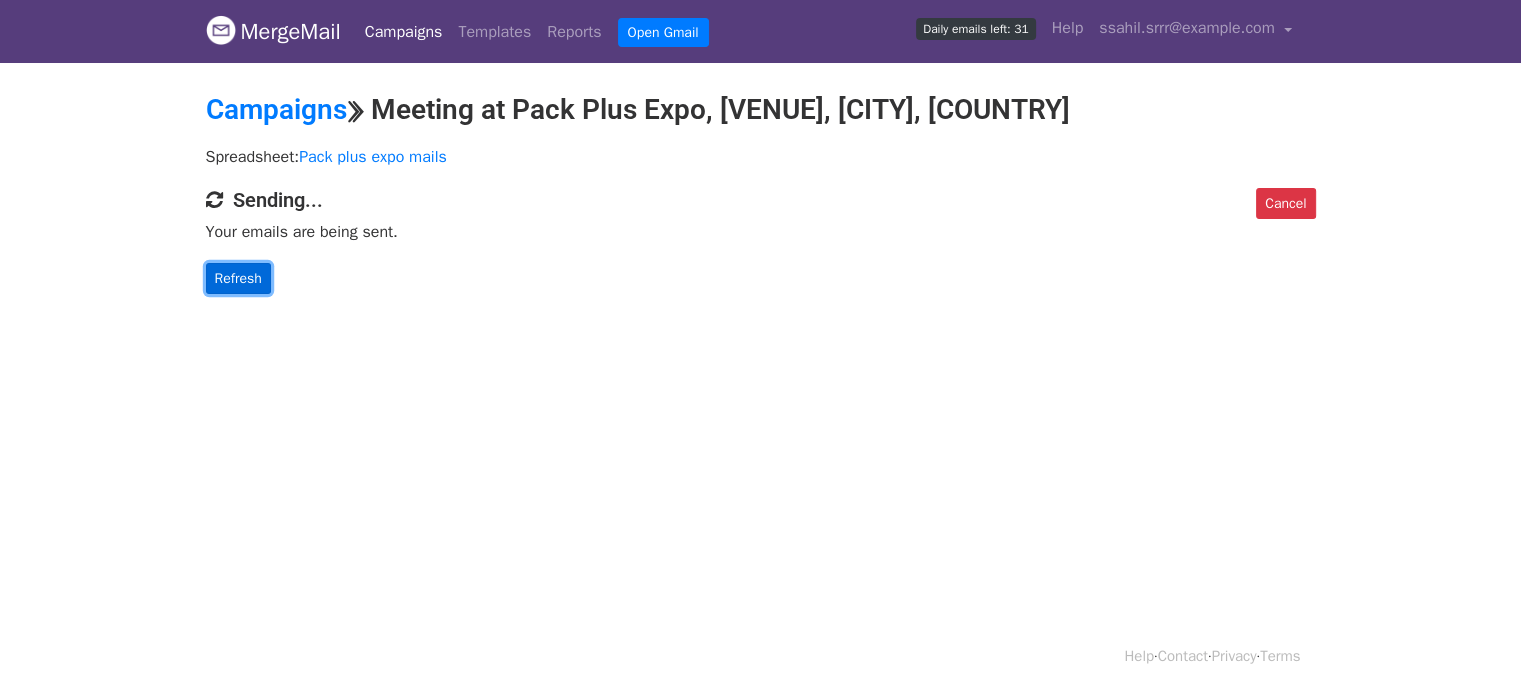 click on "Refresh" at bounding box center (238, 278) 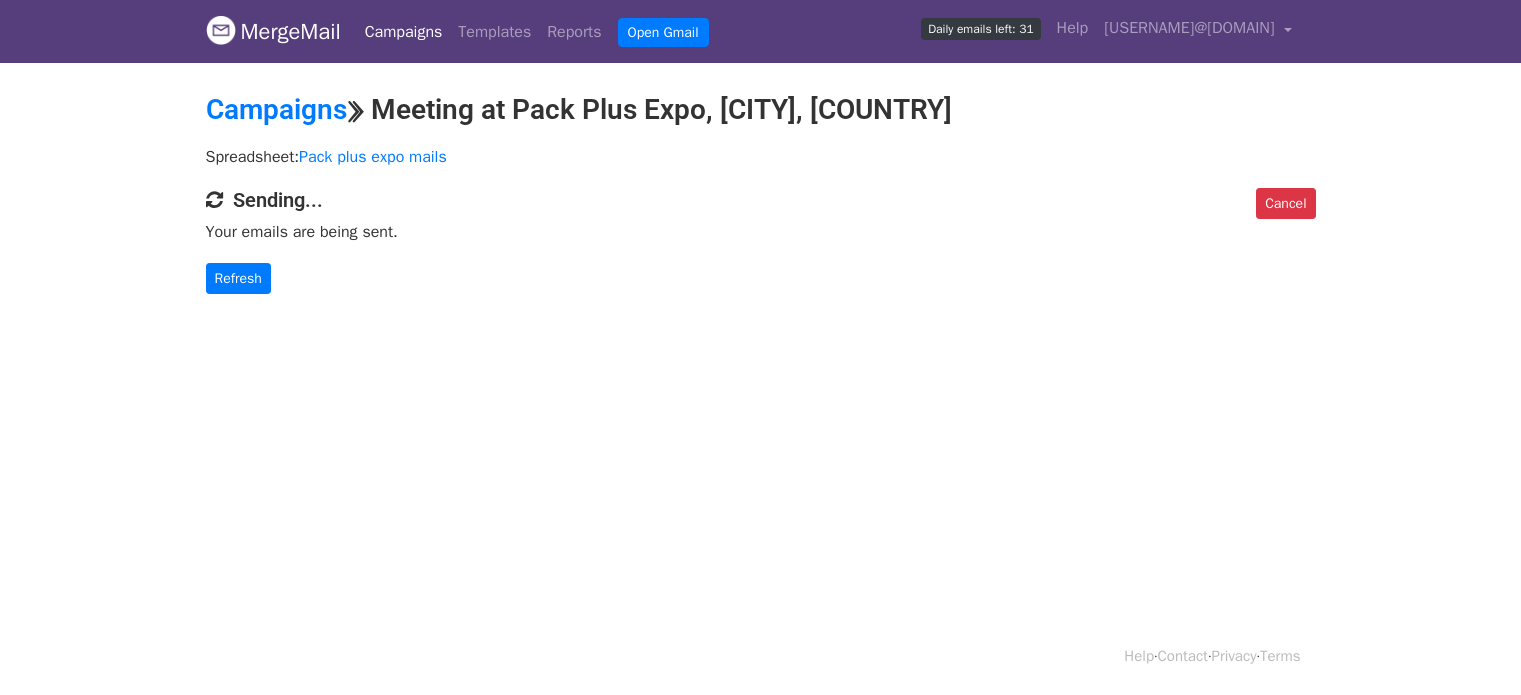 scroll, scrollTop: 0, scrollLeft: 0, axis: both 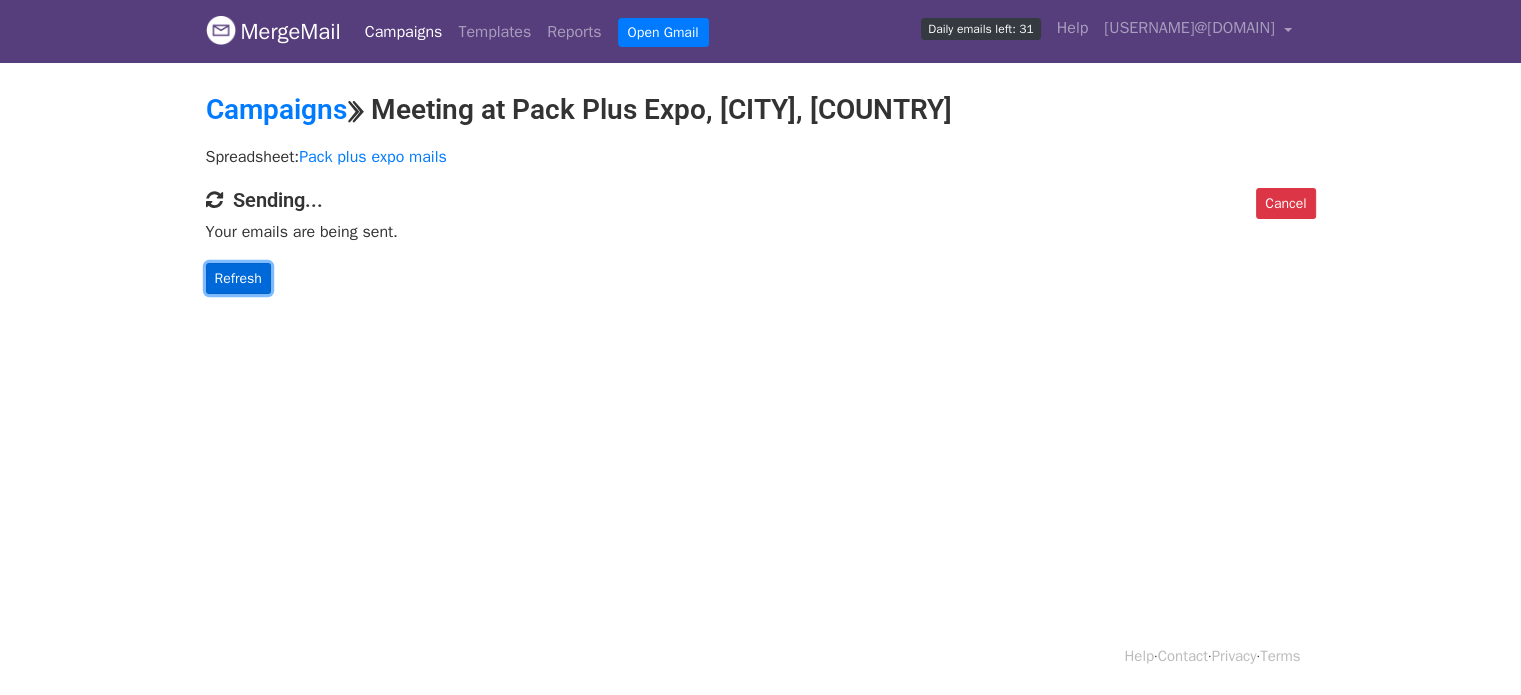 click on "Refresh" at bounding box center [238, 278] 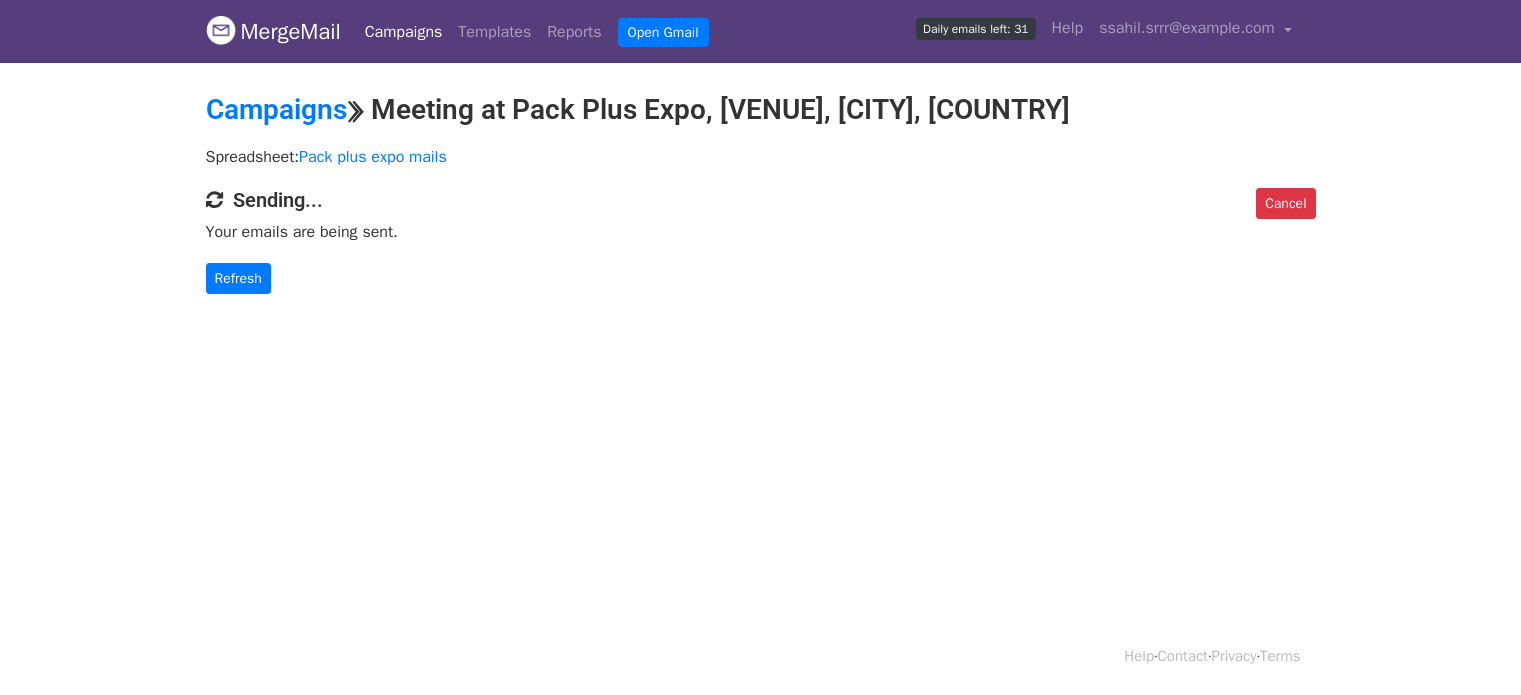 scroll, scrollTop: 0, scrollLeft: 0, axis: both 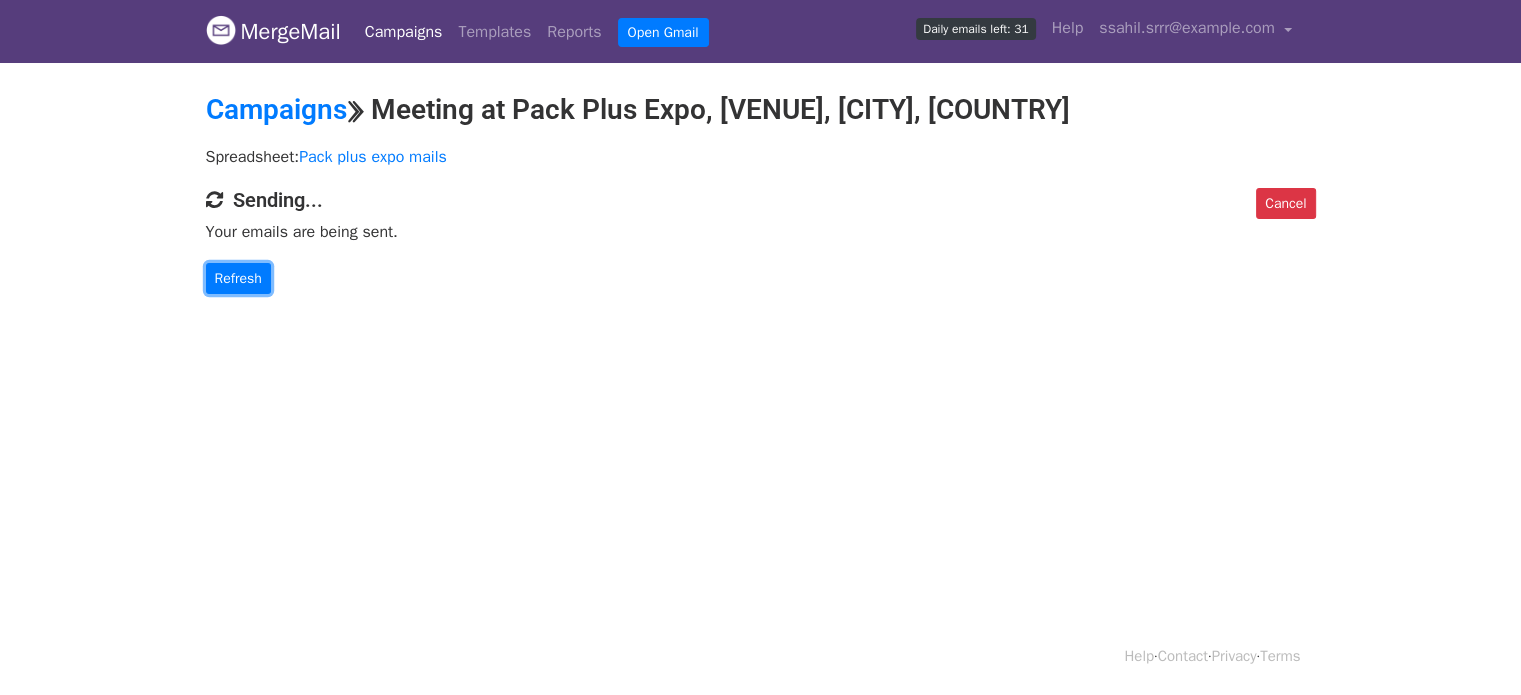 click on "Refresh" at bounding box center (238, 278) 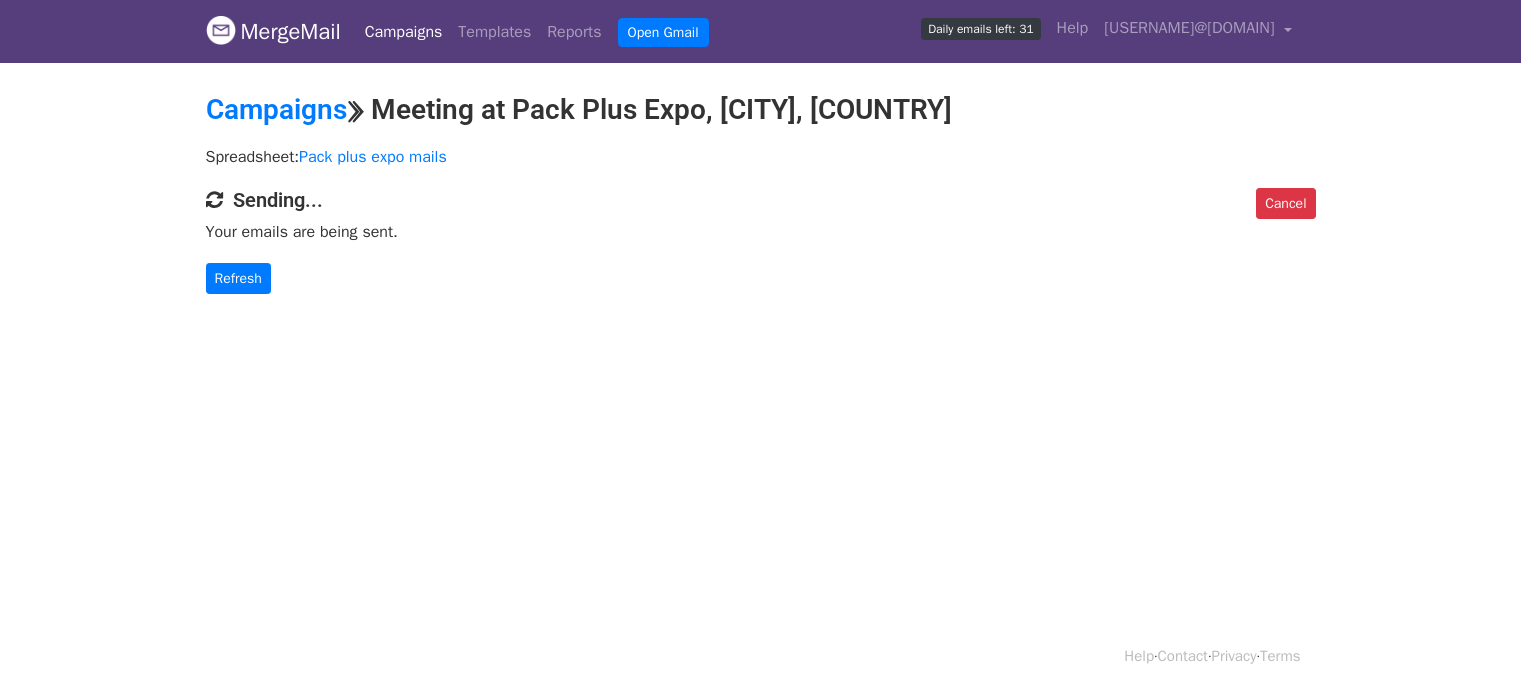 scroll, scrollTop: 0, scrollLeft: 0, axis: both 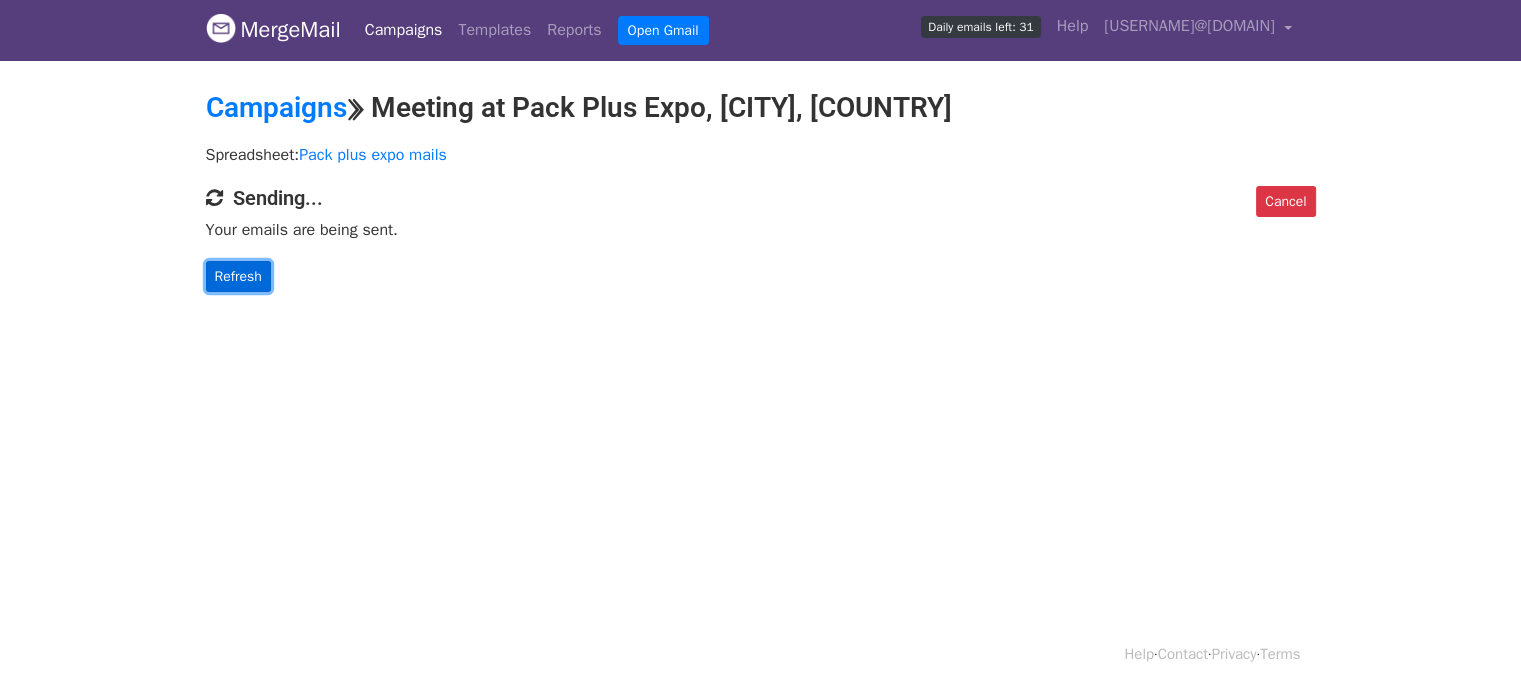 click on "Refresh" at bounding box center (238, 276) 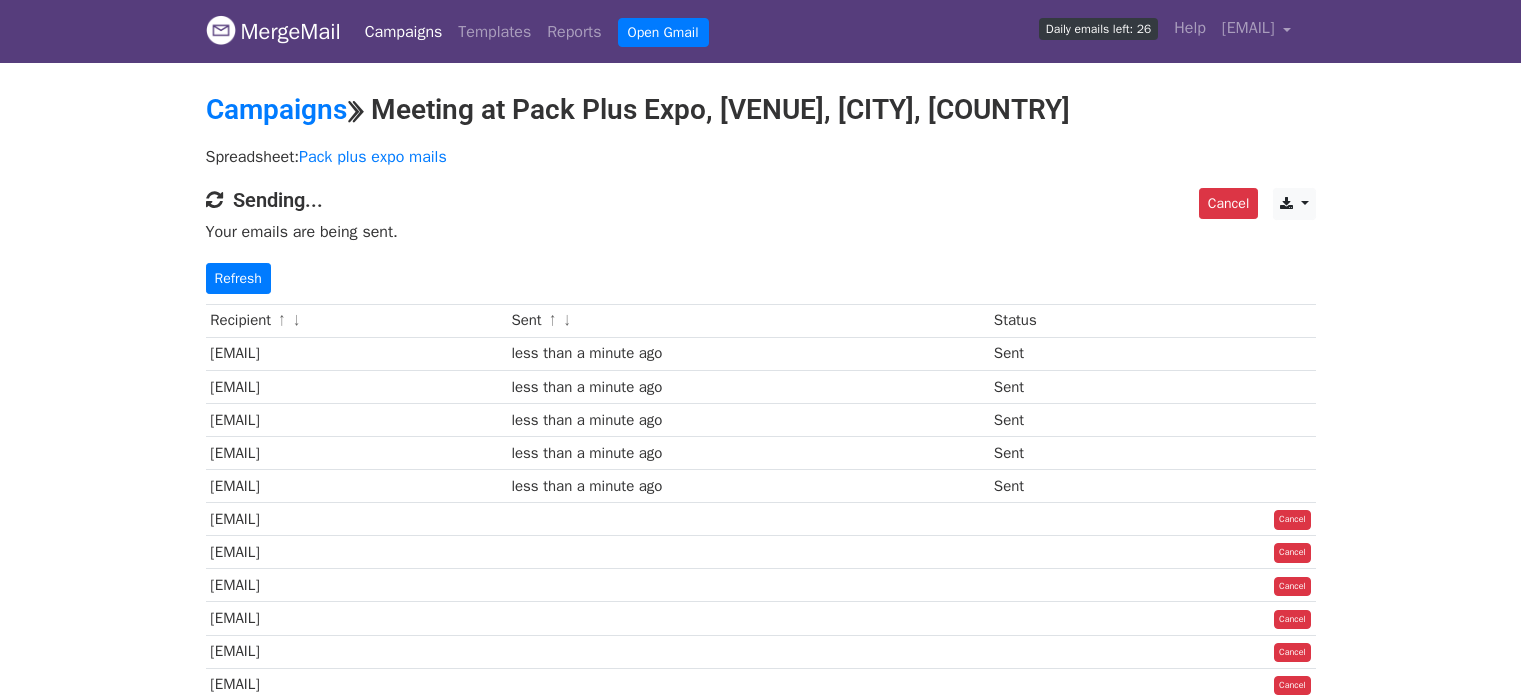 scroll, scrollTop: 0, scrollLeft: 0, axis: both 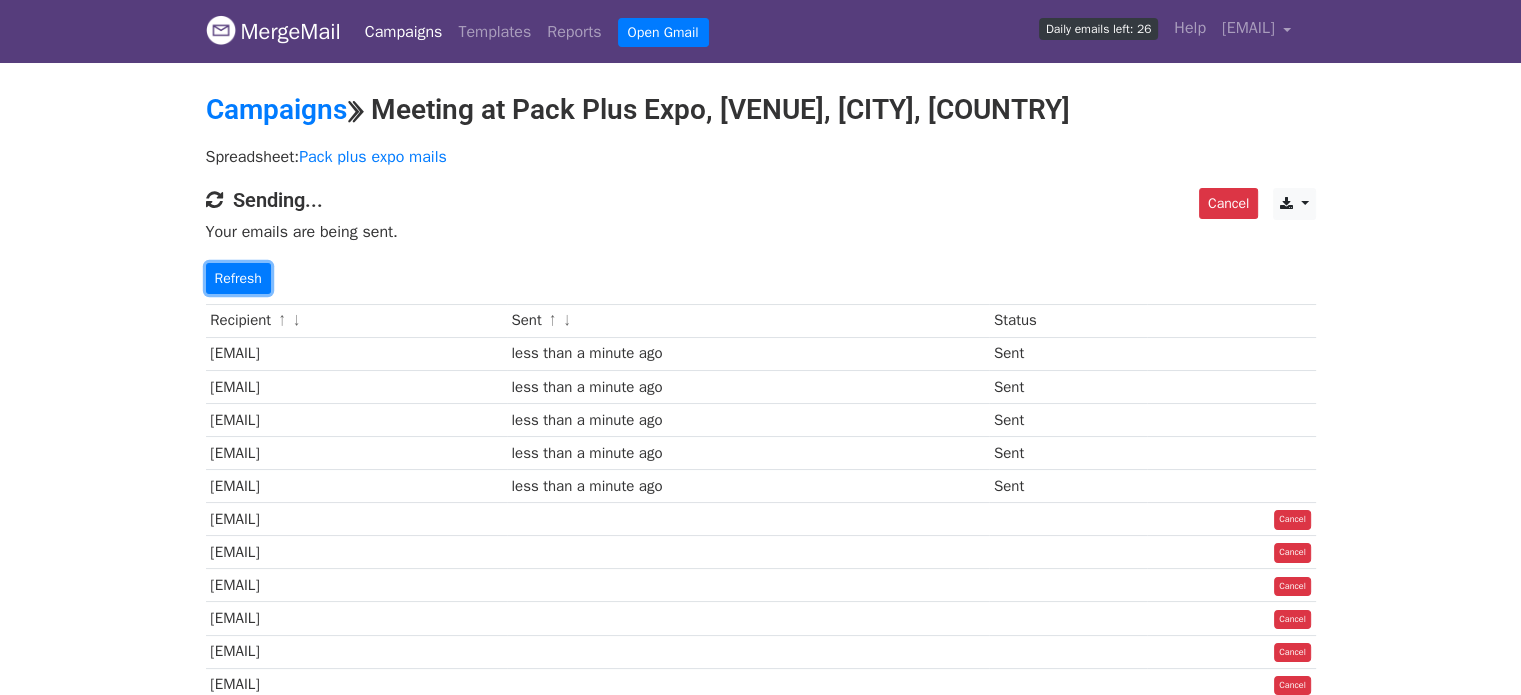 click on "Refresh" at bounding box center (238, 278) 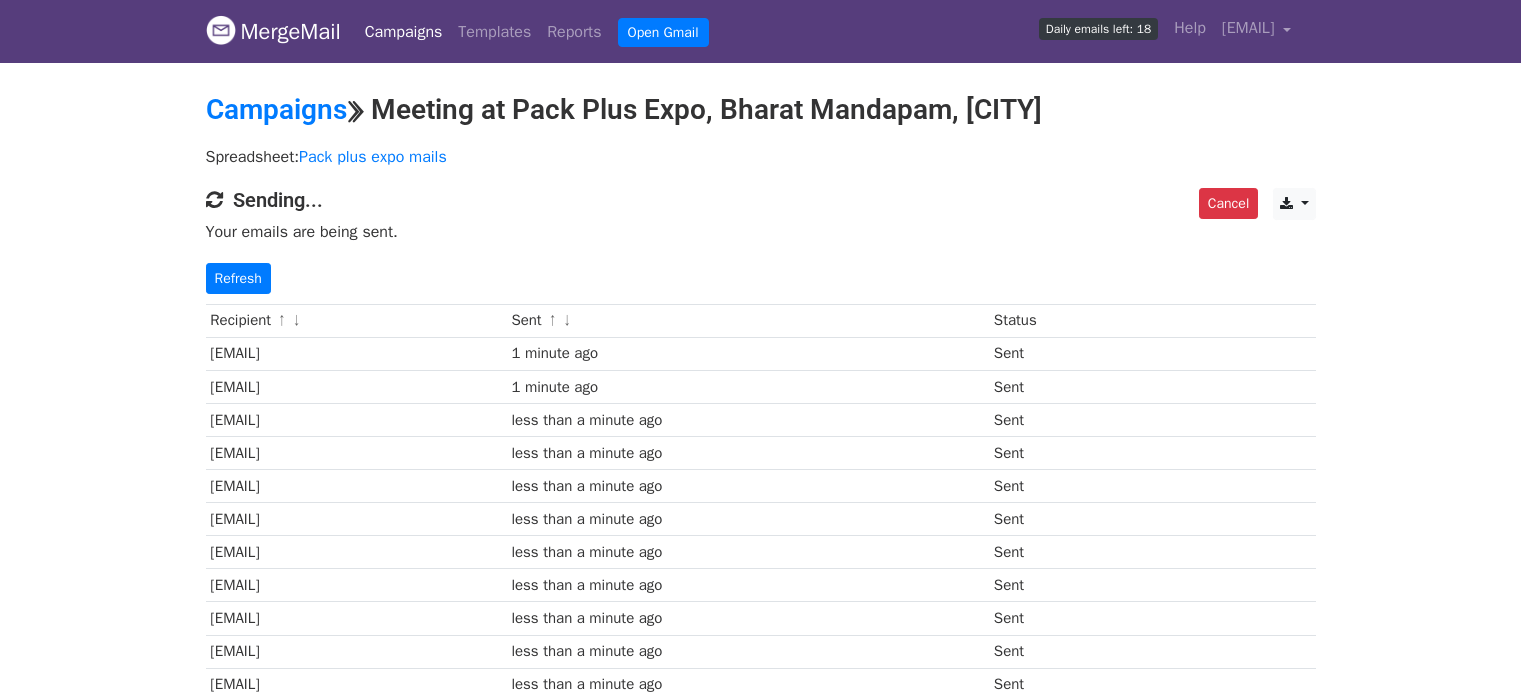 scroll, scrollTop: 0, scrollLeft: 0, axis: both 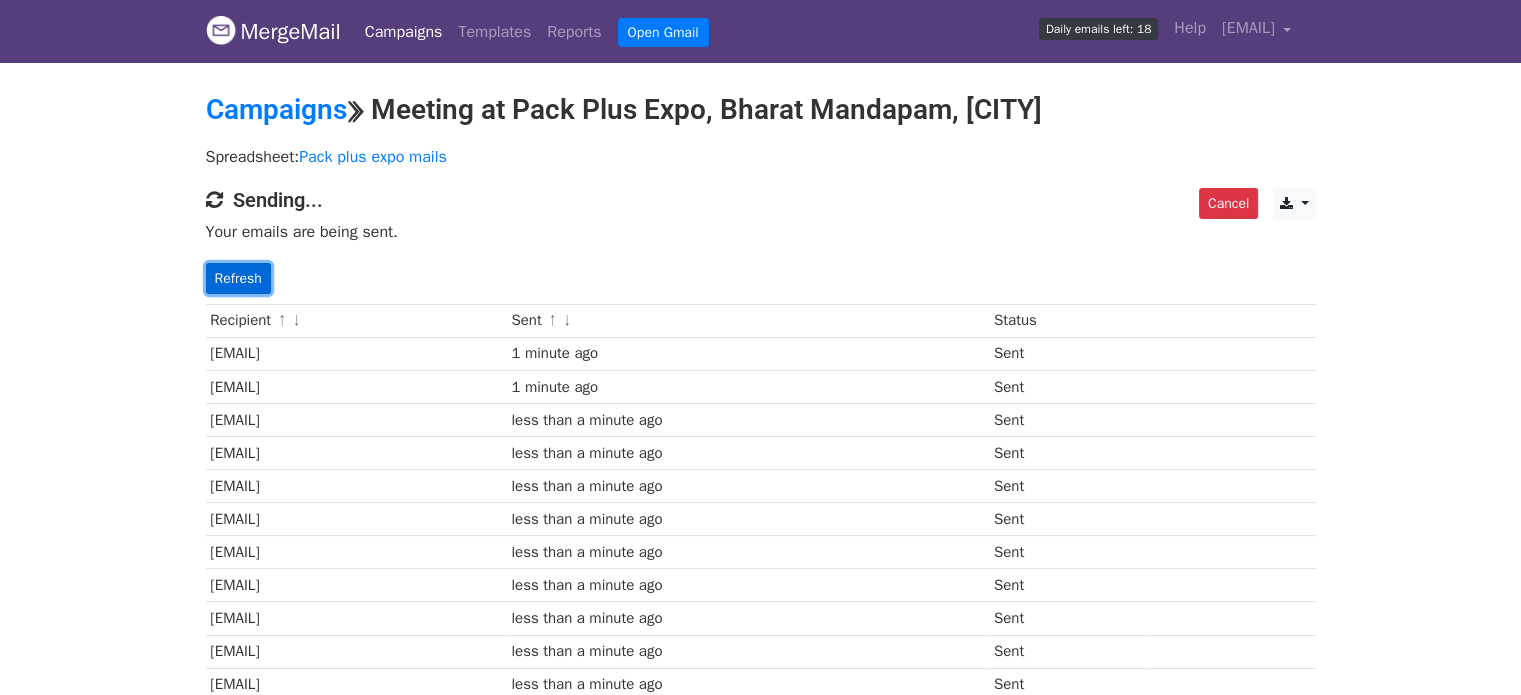 click on "Refresh" at bounding box center (238, 278) 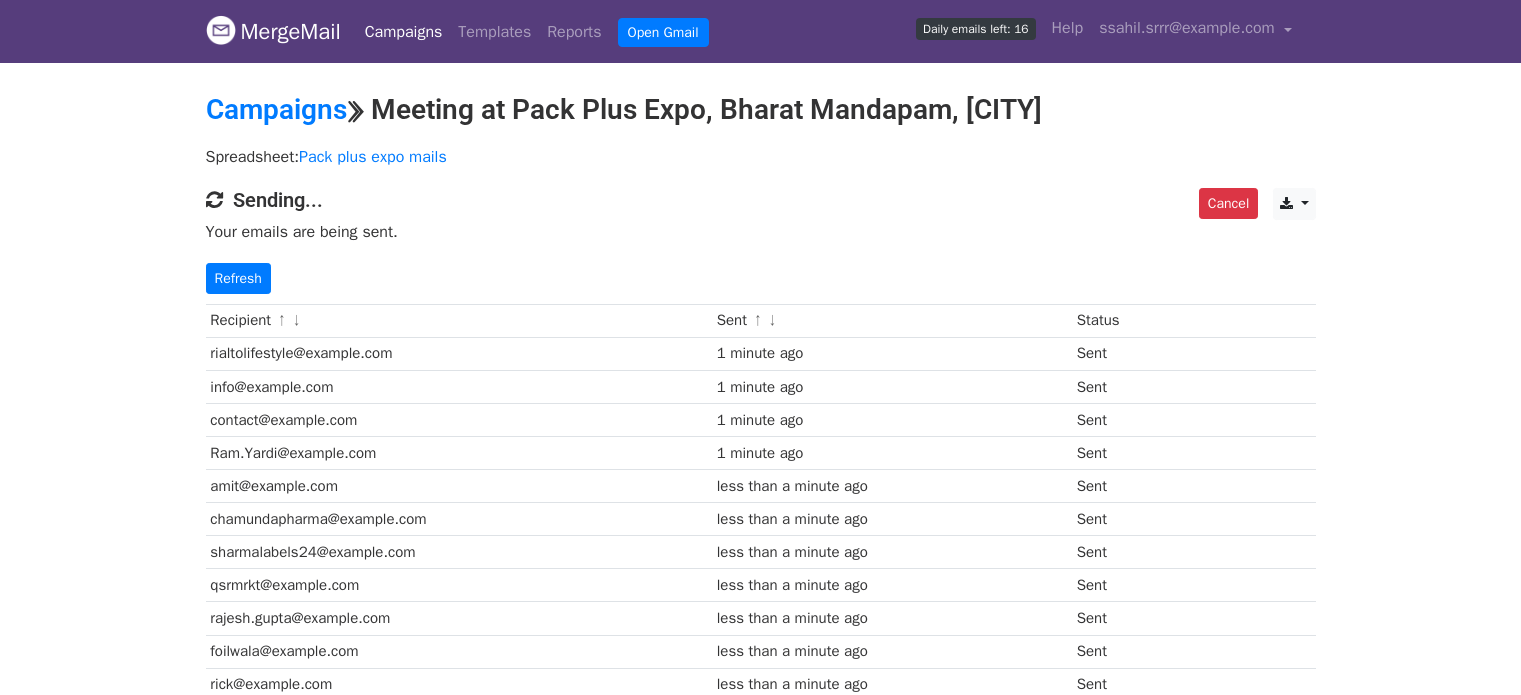 scroll, scrollTop: 0, scrollLeft: 0, axis: both 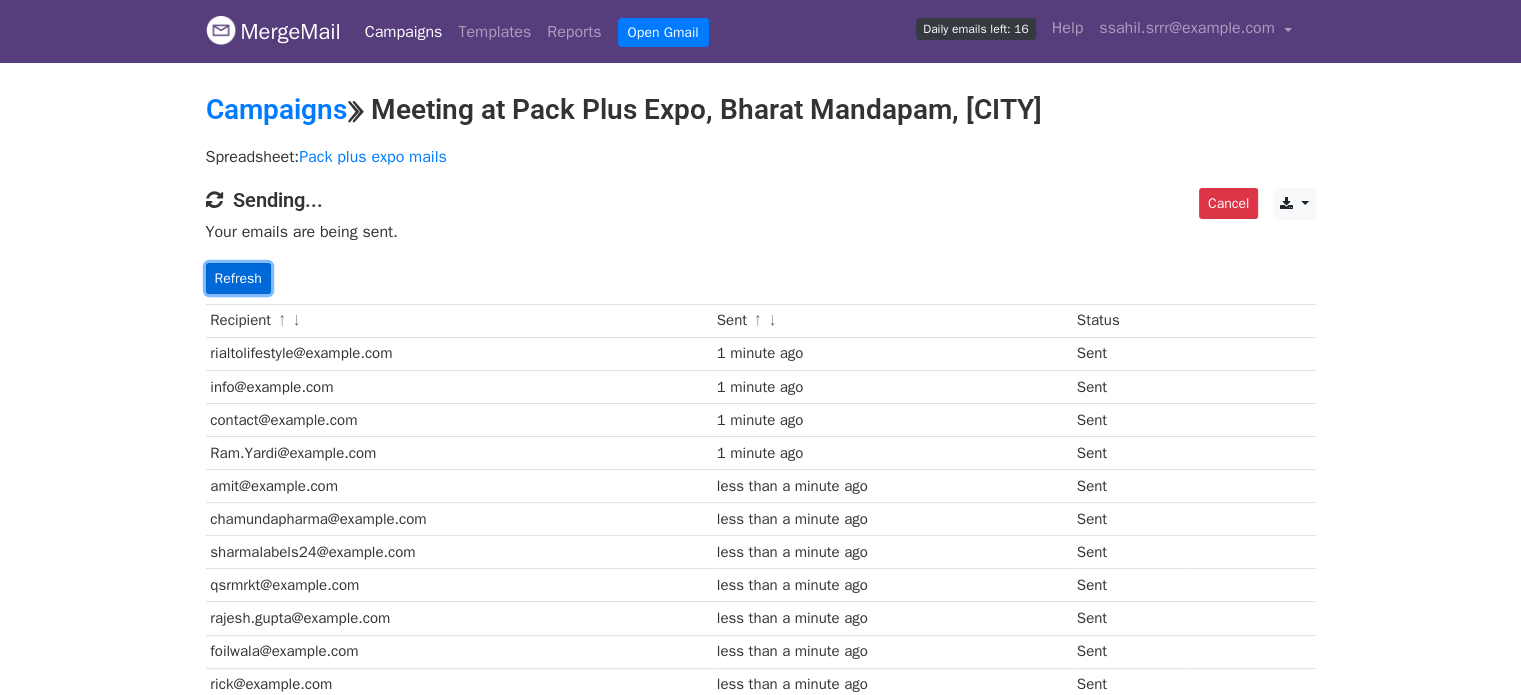 click on "Refresh" at bounding box center (238, 278) 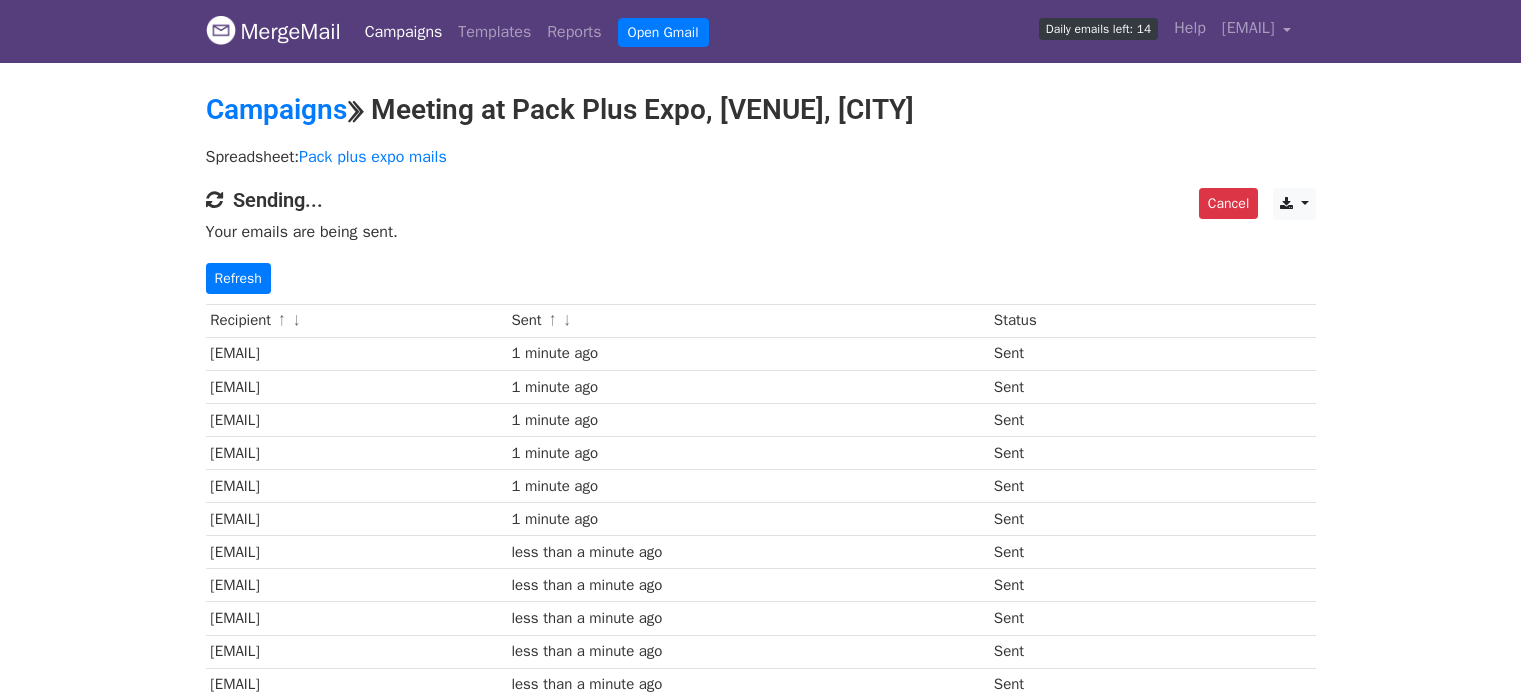 scroll, scrollTop: 0, scrollLeft: 0, axis: both 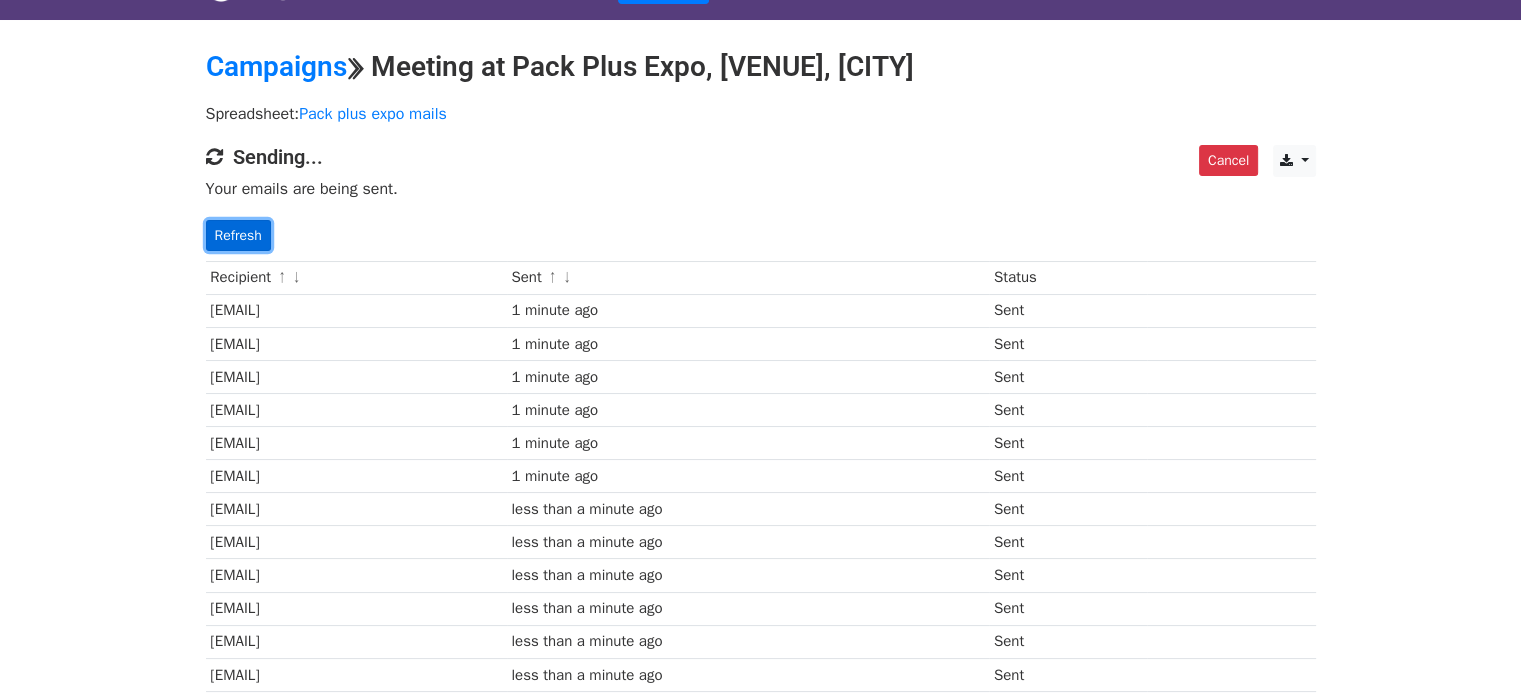 click on "Refresh" at bounding box center (238, 235) 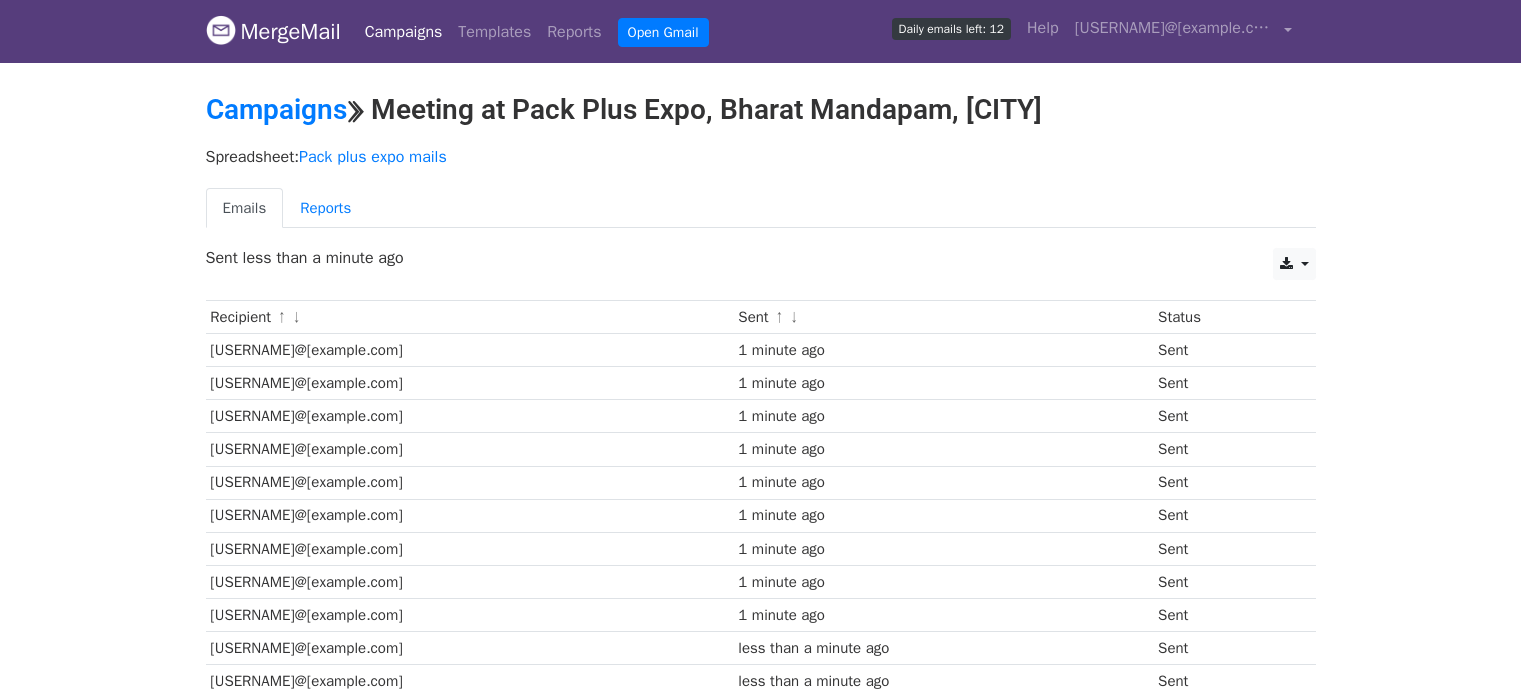 scroll, scrollTop: 0, scrollLeft: 0, axis: both 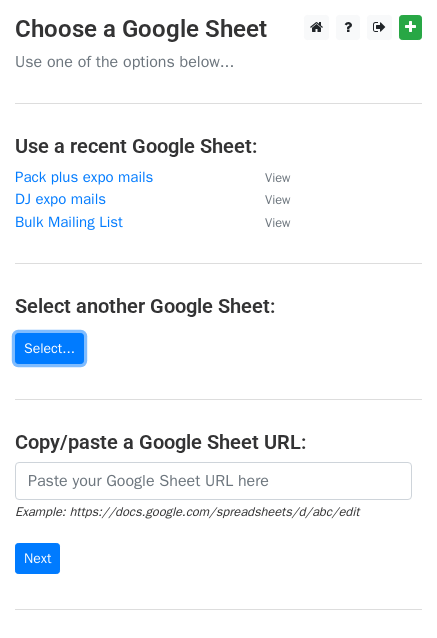 click on "Select..." at bounding box center [49, 348] 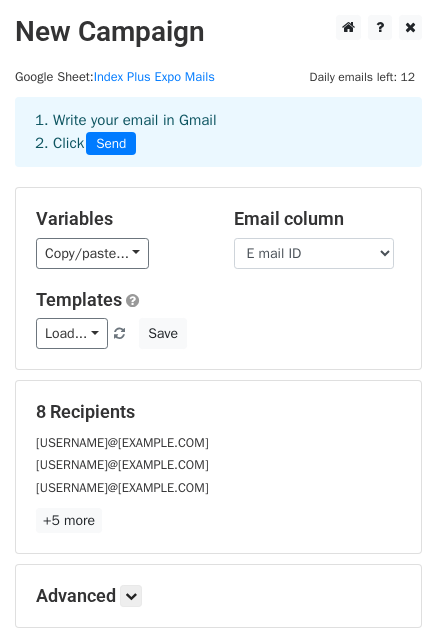 scroll, scrollTop: 216, scrollLeft: 0, axis: vertical 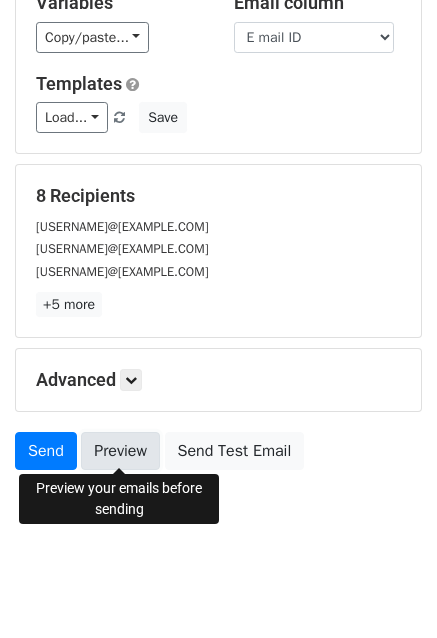 click on "Preview" at bounding box center (120, 451) 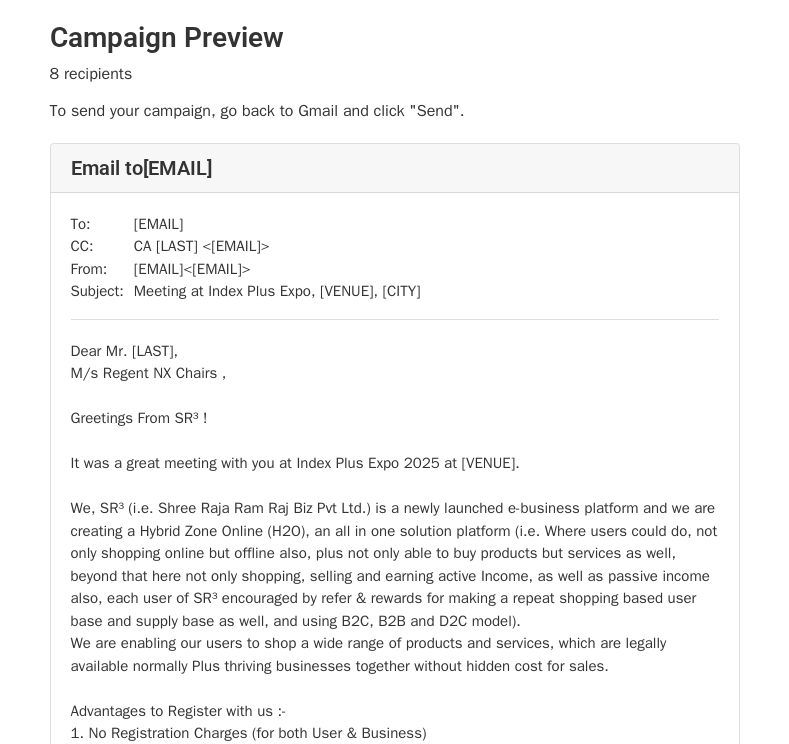 scroll, scrollTop: 0, scrollLeft: 0, axis: both 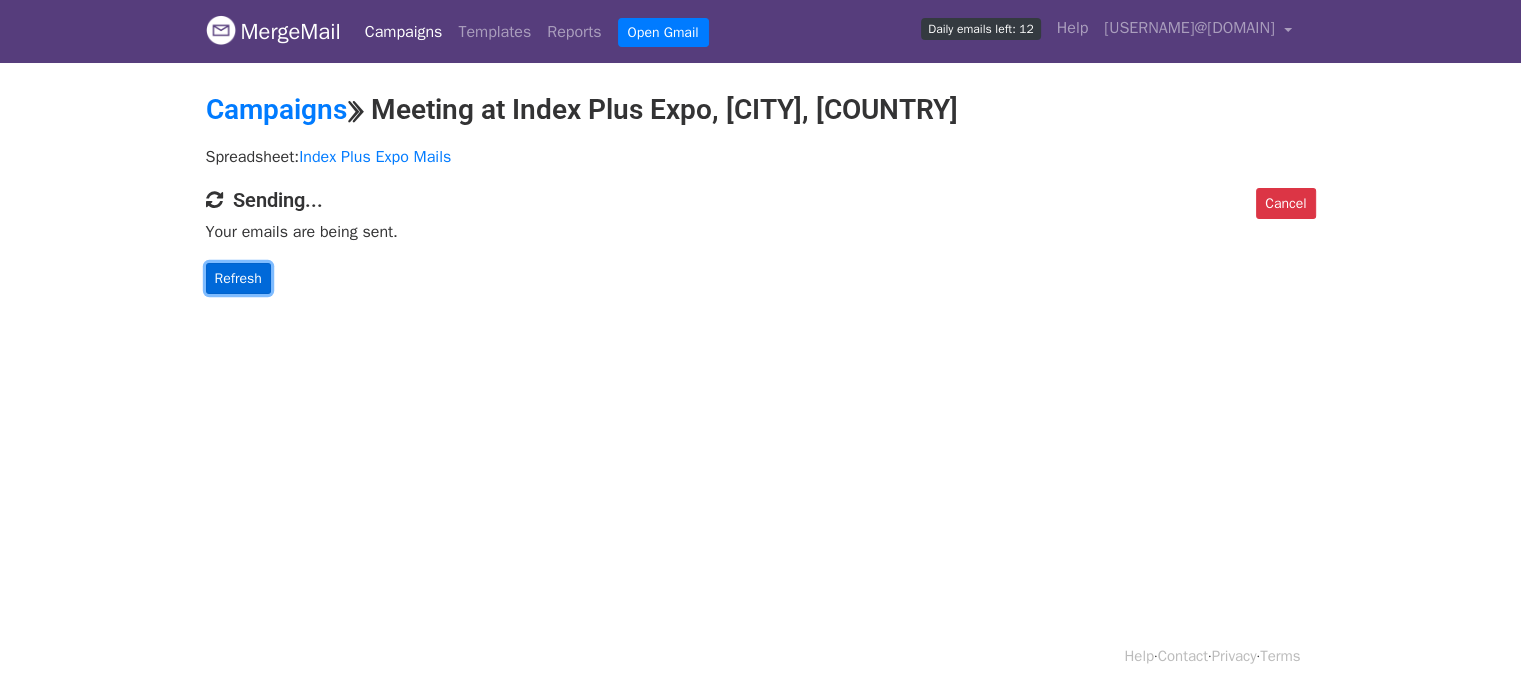 click on "Refresh" at bounding box center (238, 278) 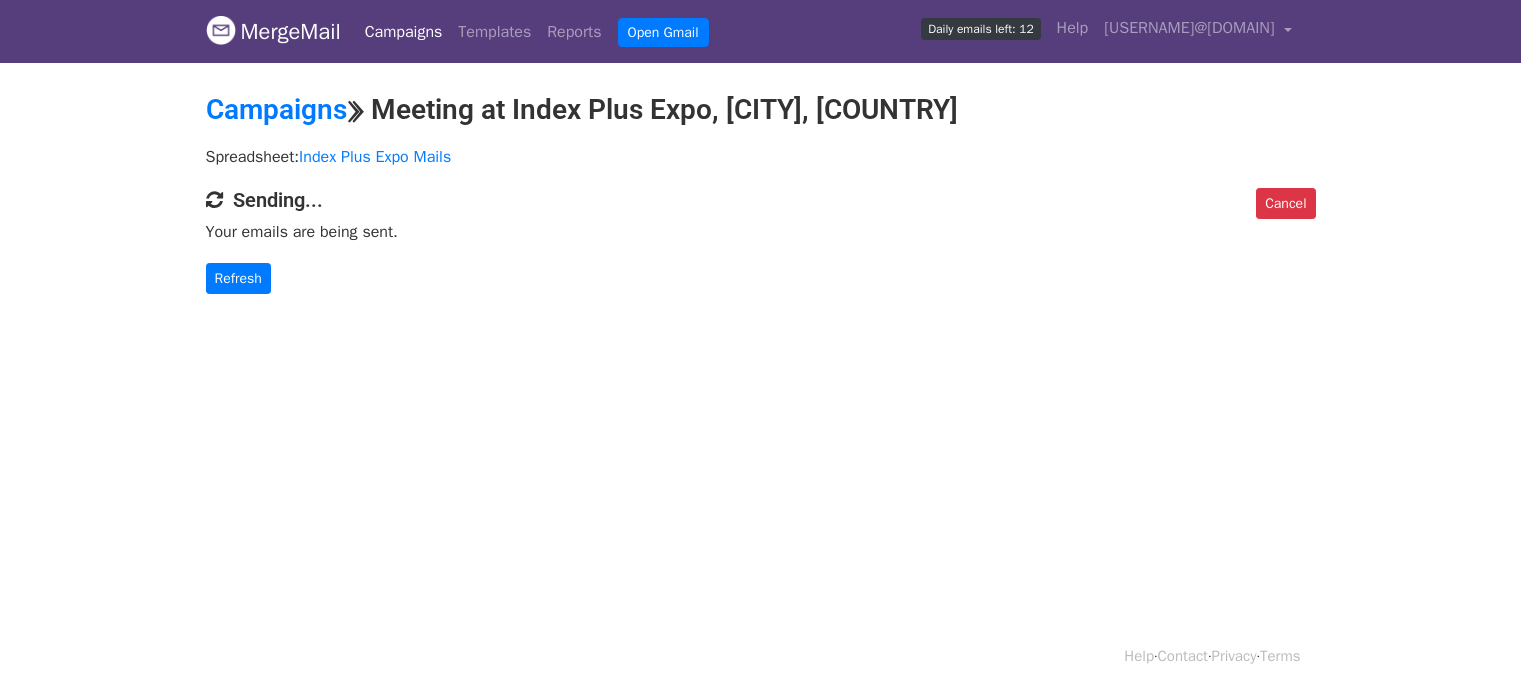 scroll, scrollTop: 0, scrollLeft: 0, axis: both 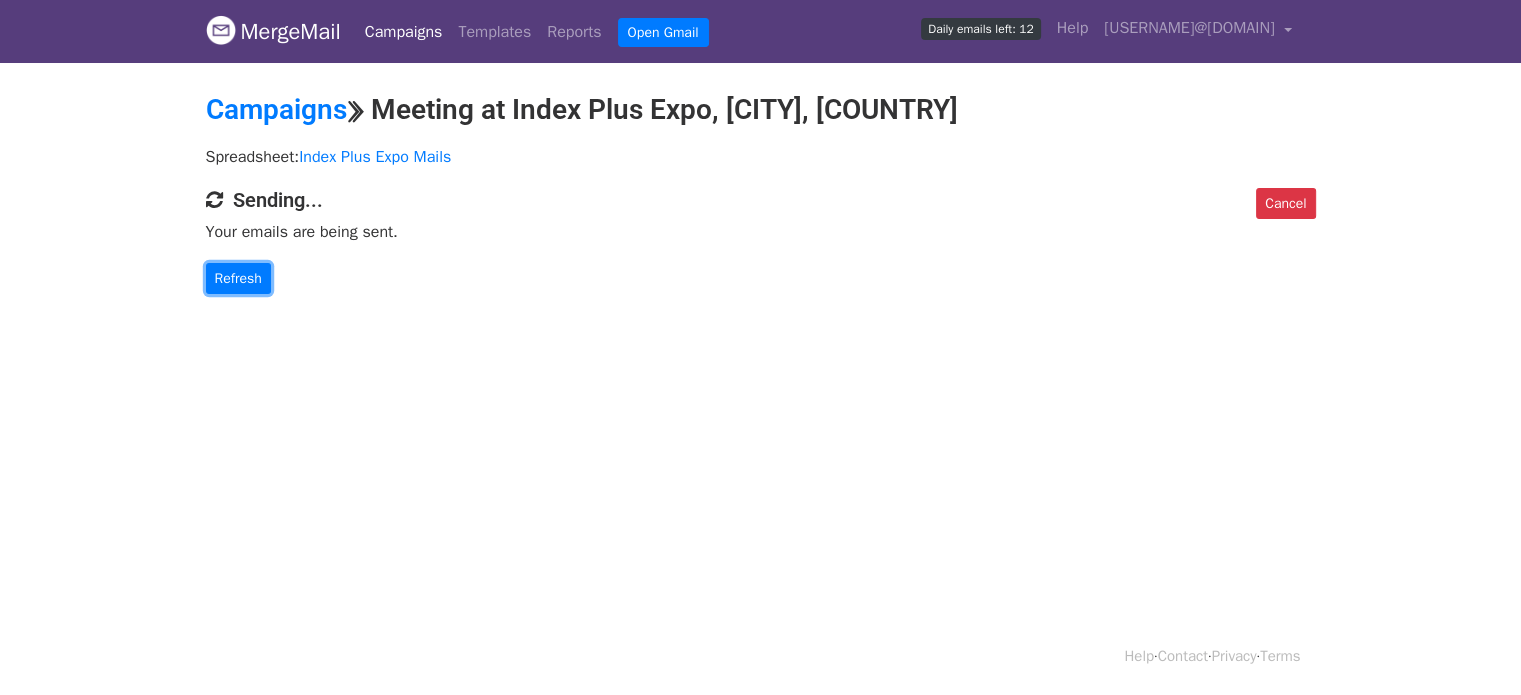 click on "Refresh" at bounding box center [238, 278] 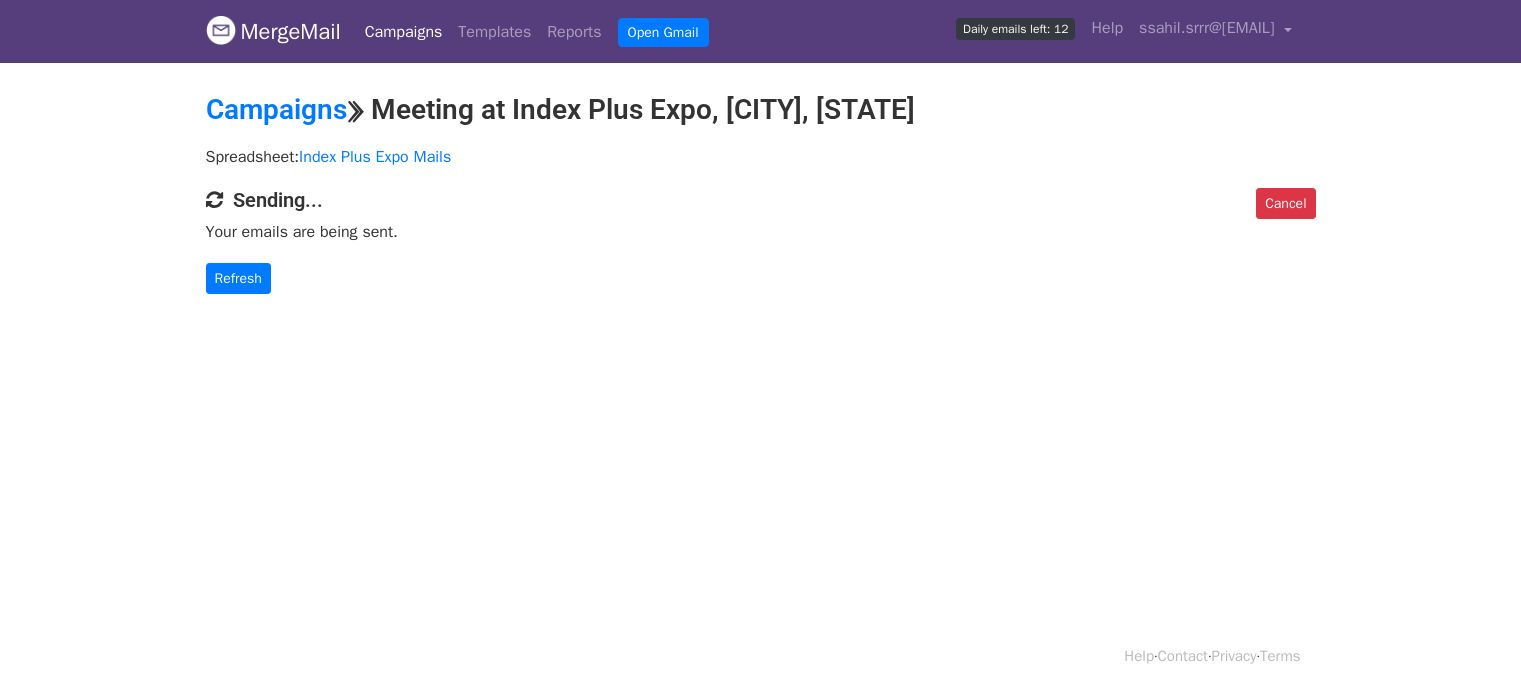 scroll, scrollTop: 0, scrollLeft: 0, axis: both 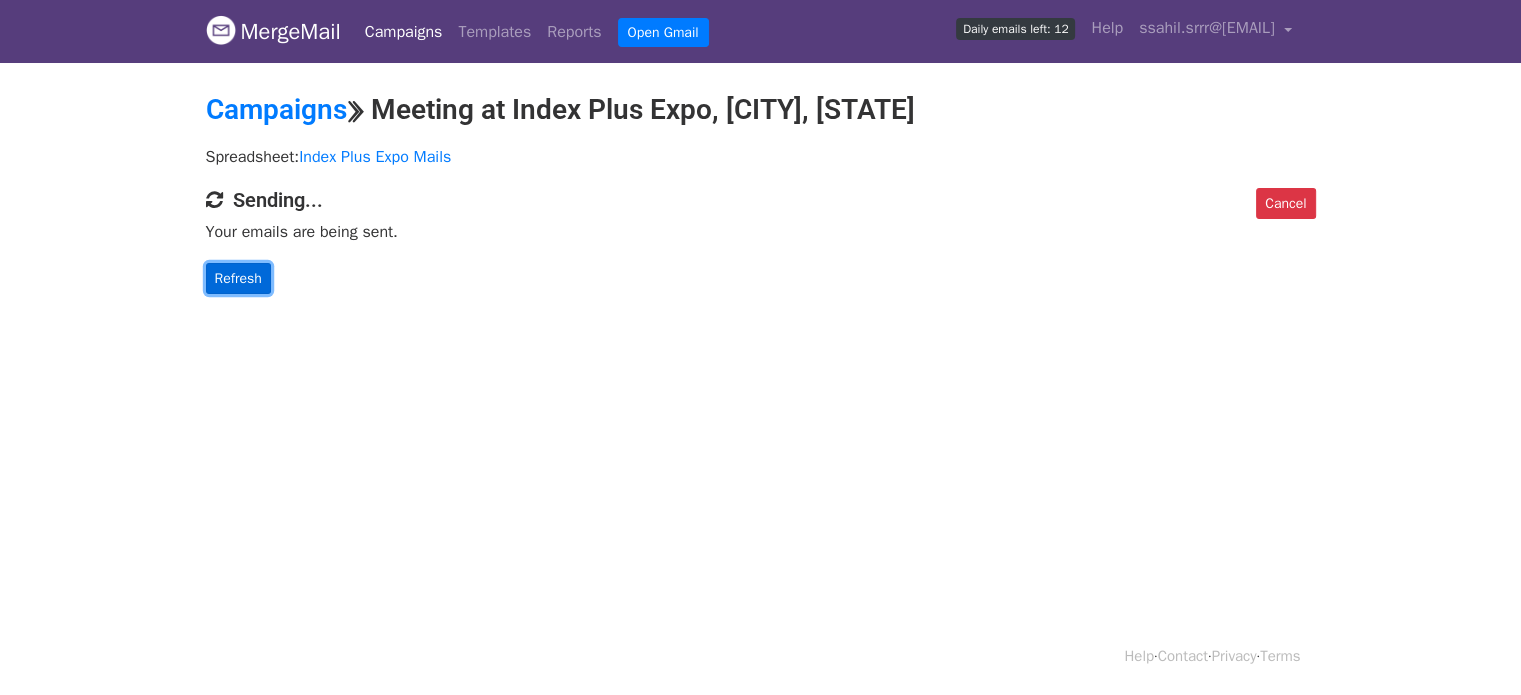 click on "Refresh" at bounding box center (238, 278) 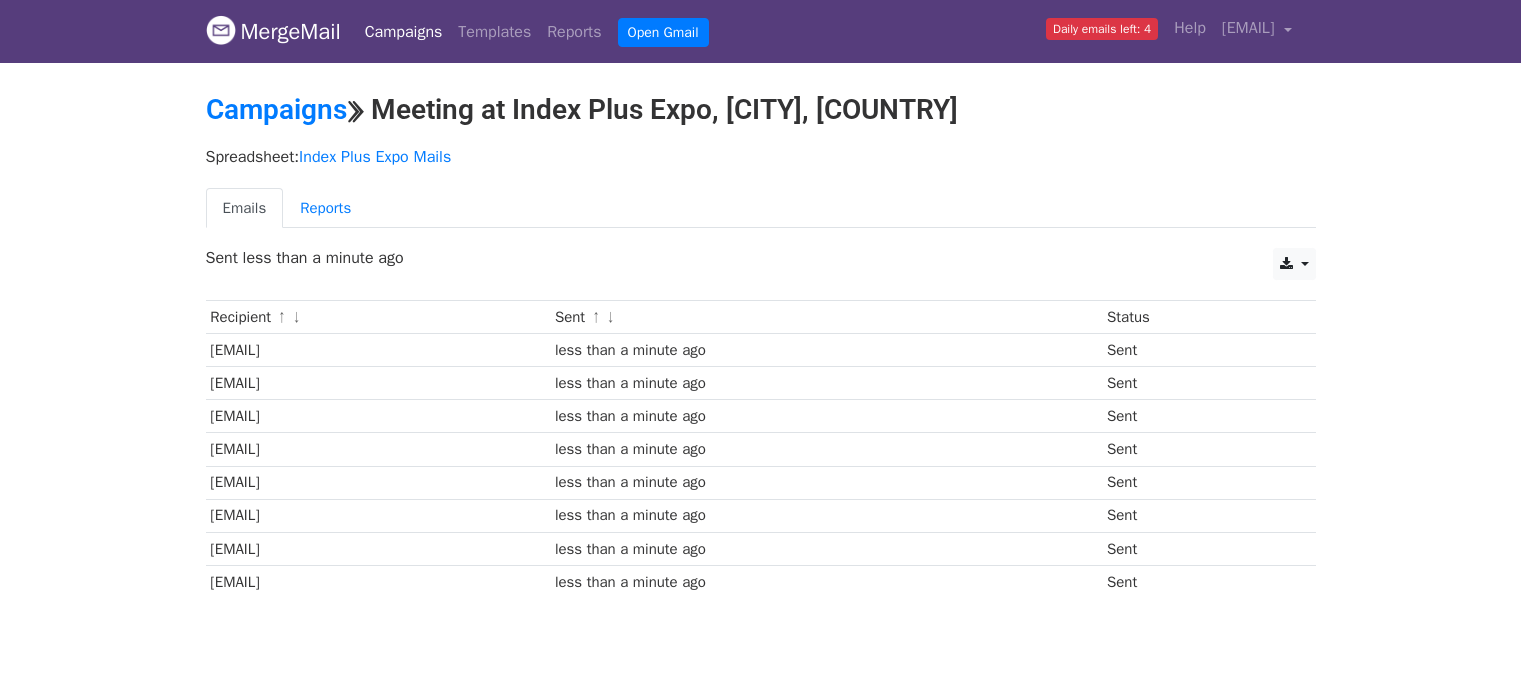 scroll, scrollTop: 0, scrollLeft: 0, axis: both 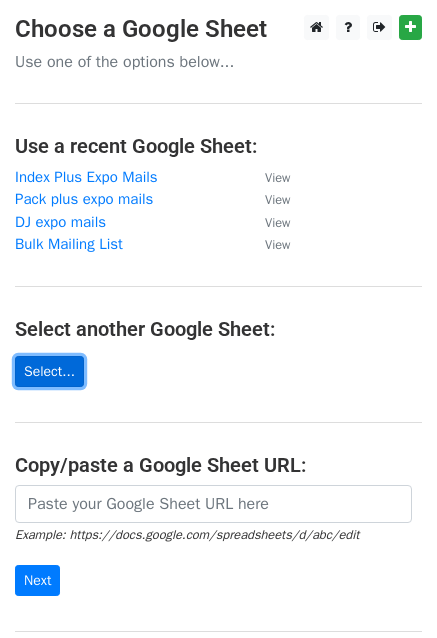 click on "Select..." at bounding box center [49, 371] 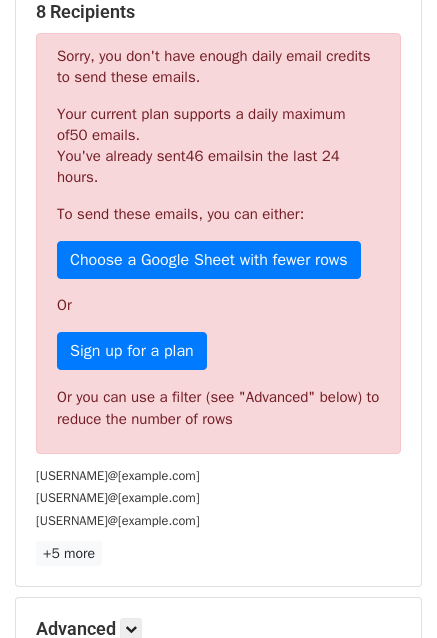 scroll, scrollTop: 647, scrollLeft: 0, axis: vertical 